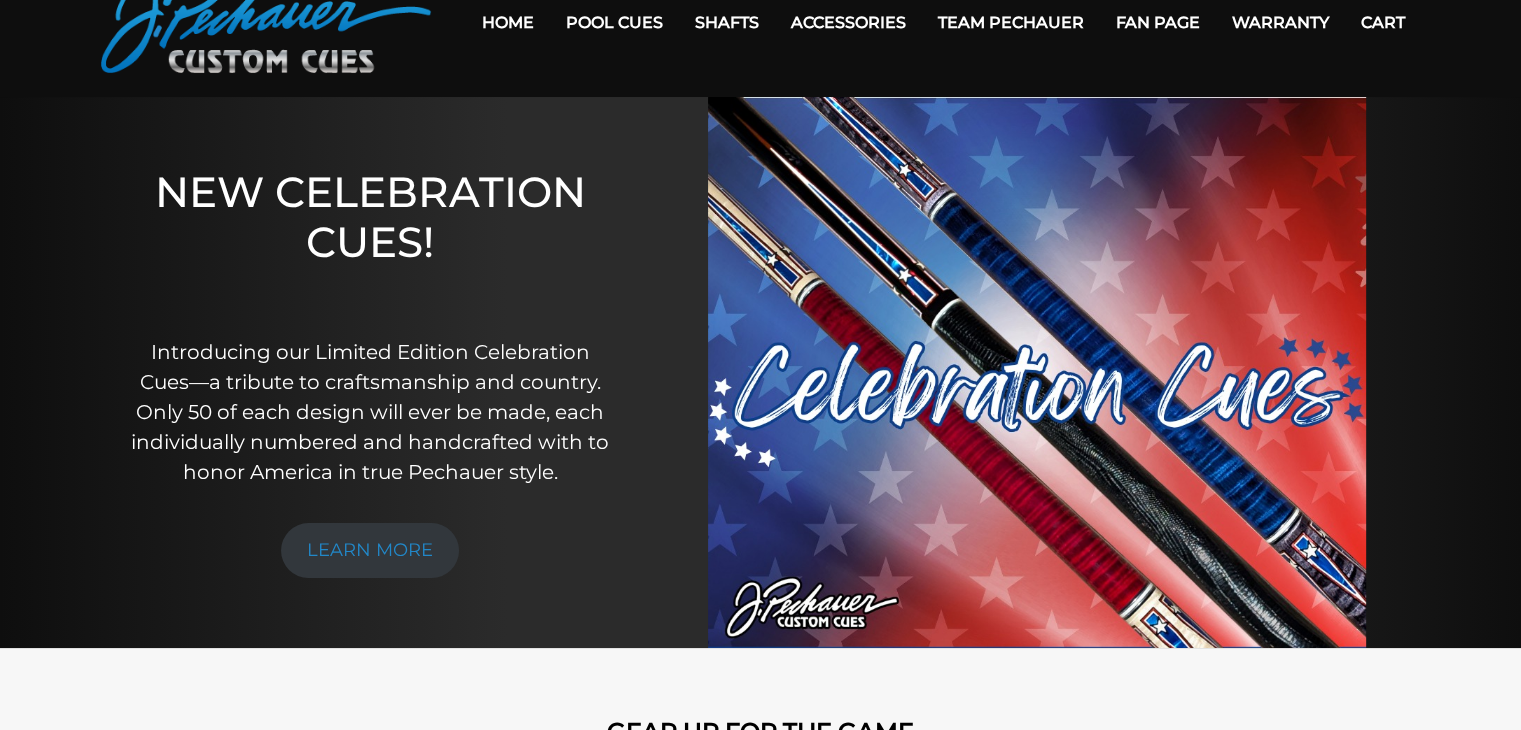 scroll, scrollTop: 0, scrollLeft: 0, axis: both 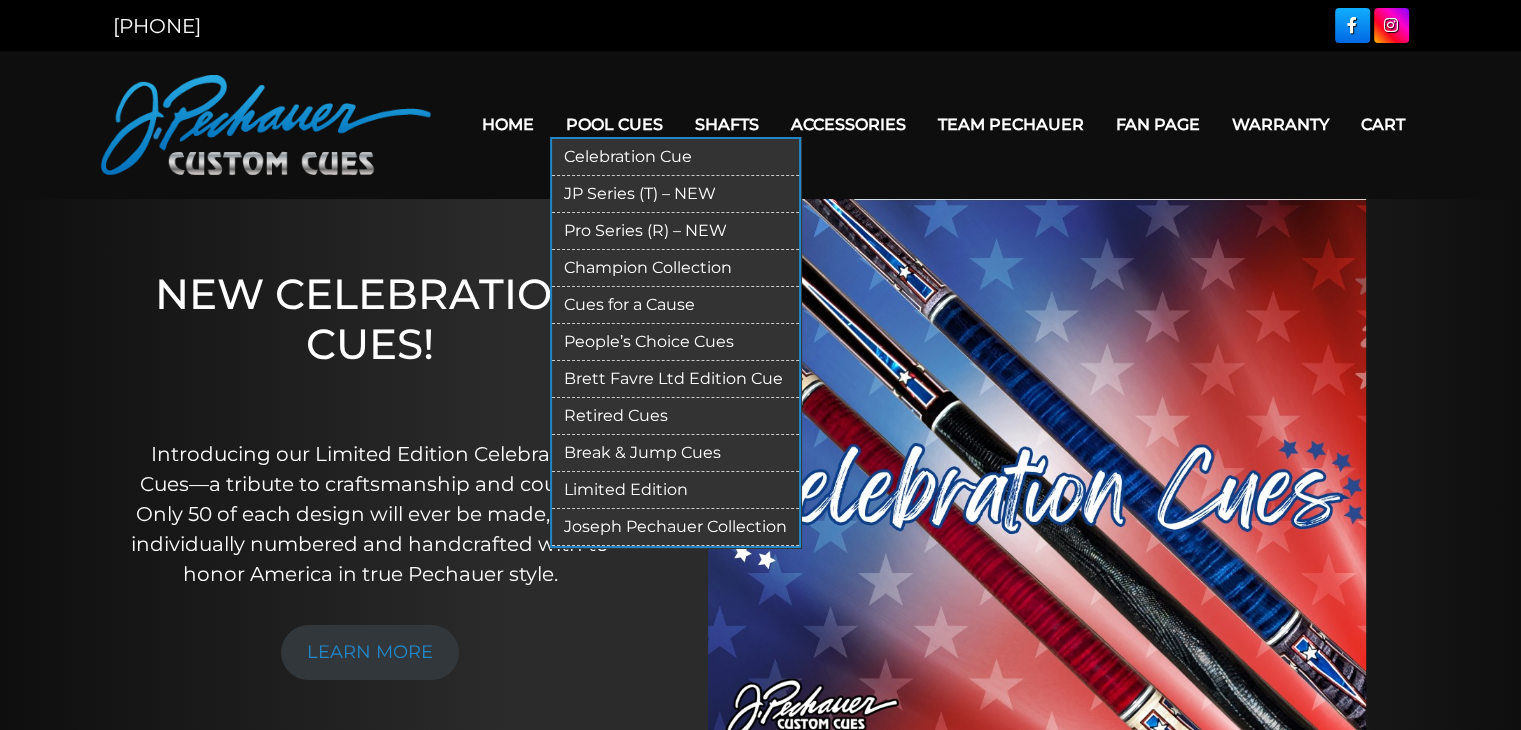 click on "Pro Series (R) – NEW" at bounding box center [675, 231] 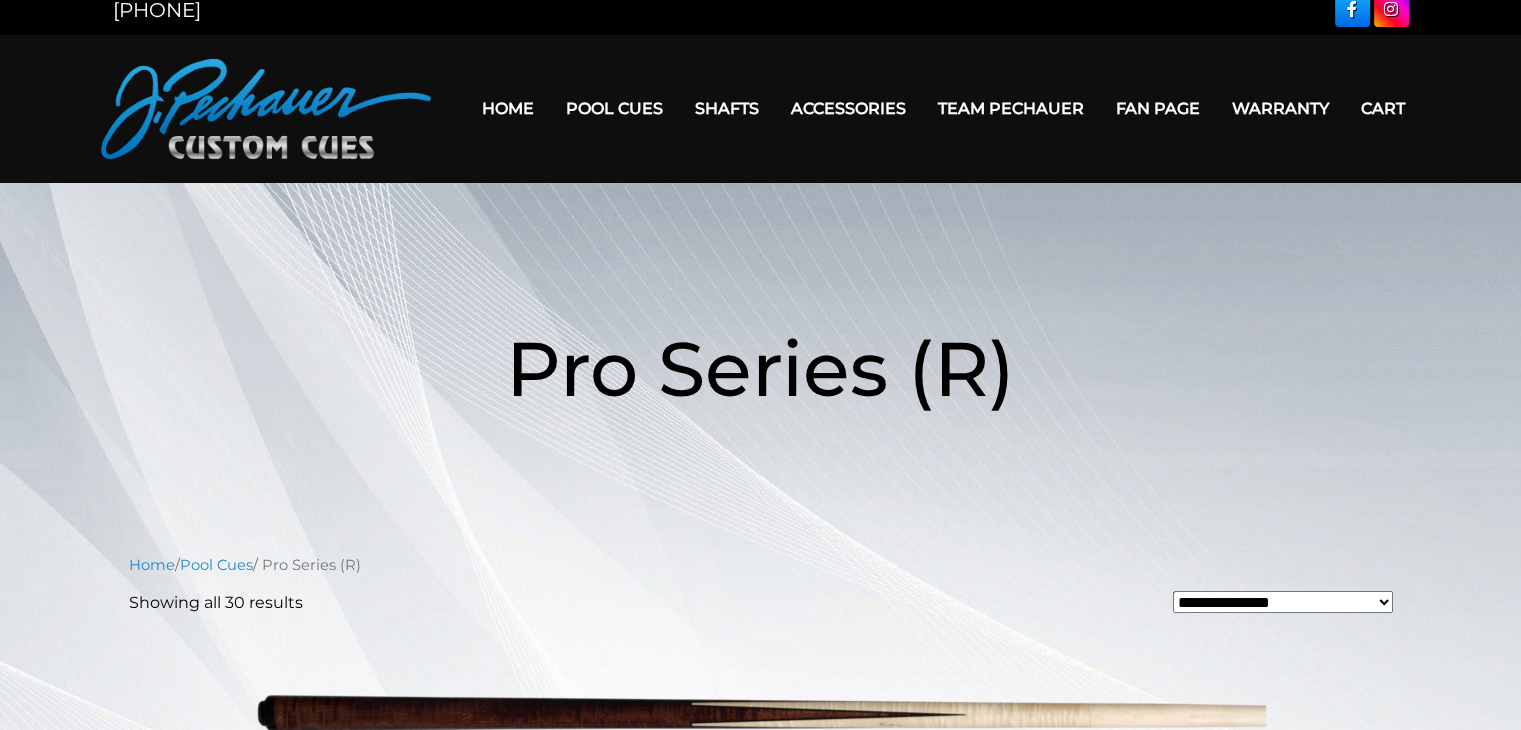 scroll, scrollTop: 0, scrollLeft: 0, axis: both 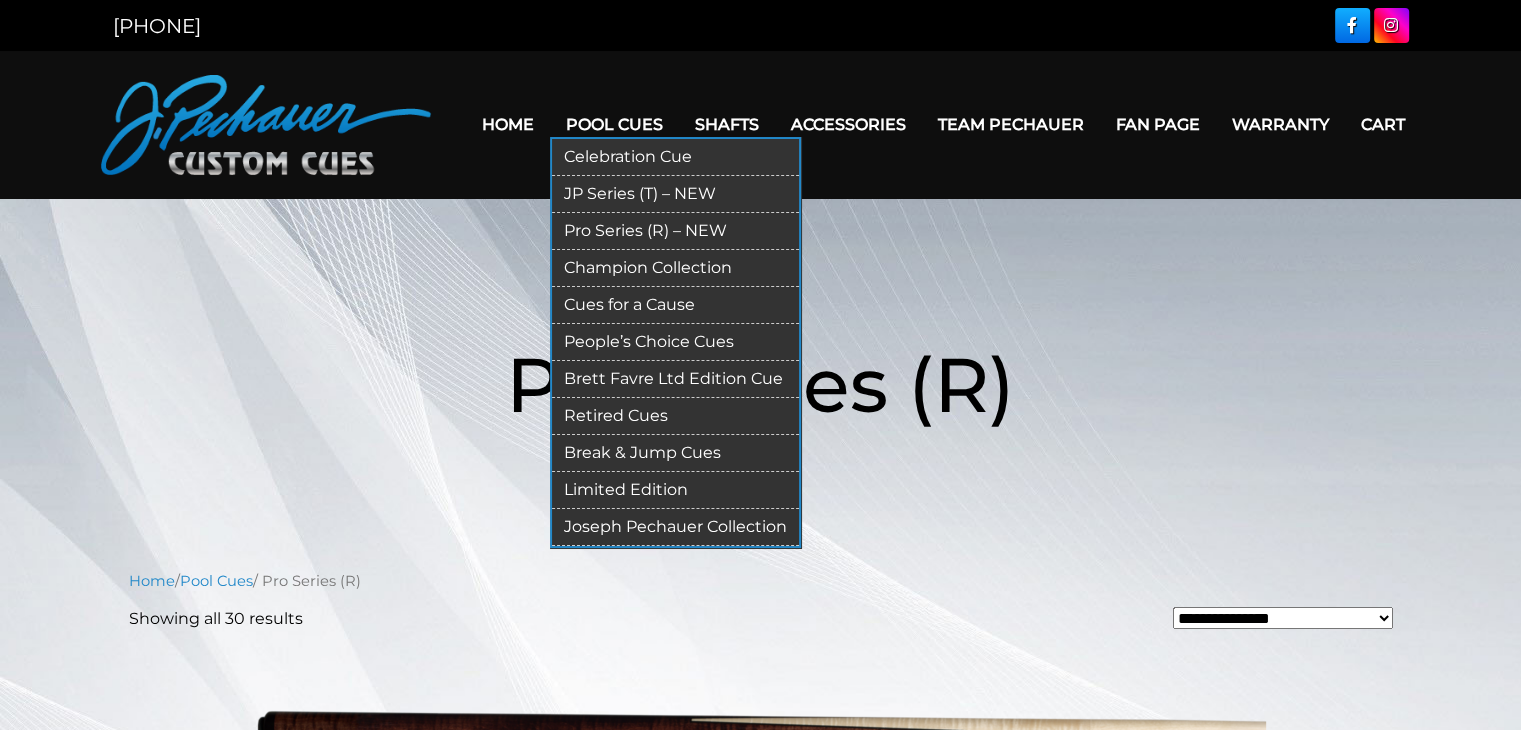 click on "JP Series (T) – NEW" at bounding box center (675, 194) 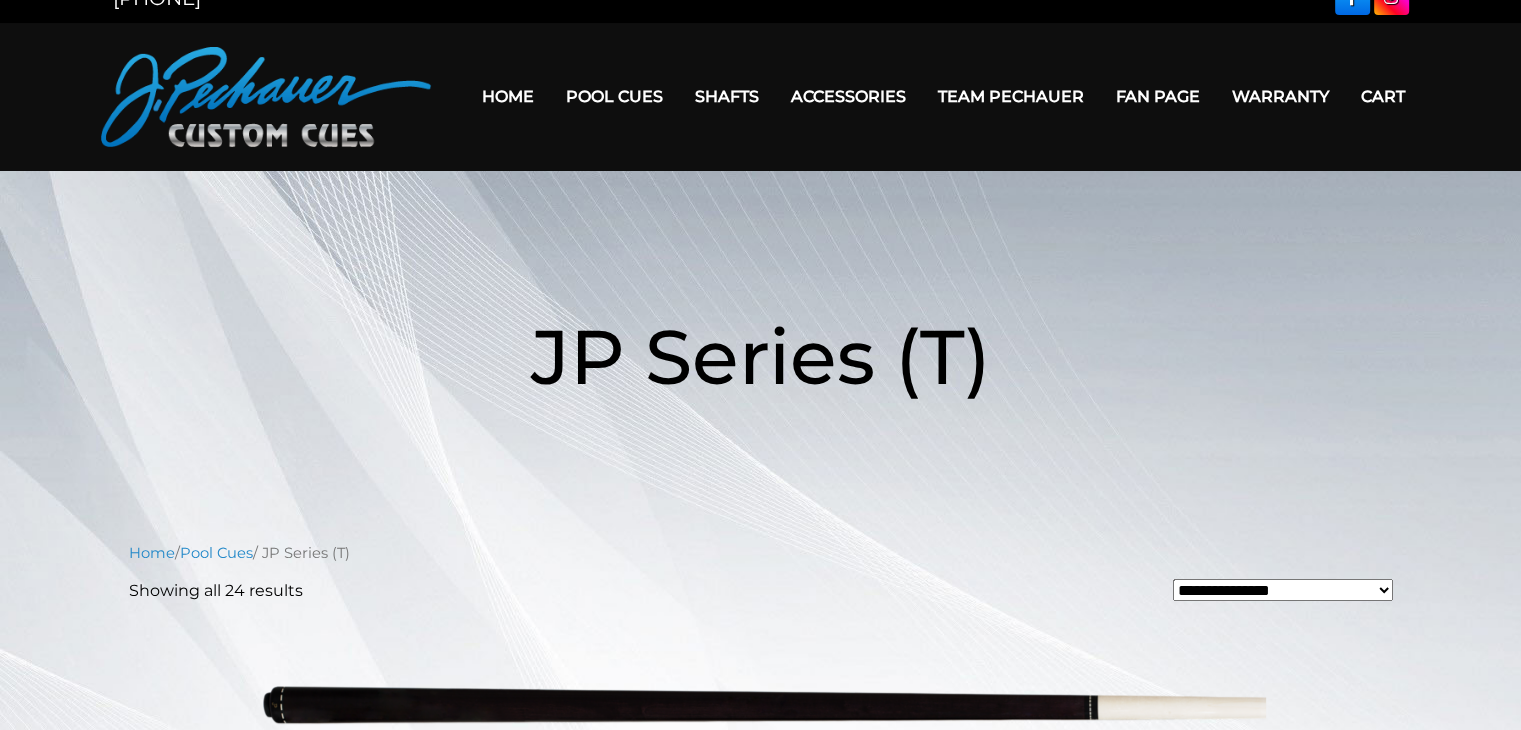 scroll, scrollTop: 0, scrollLeft: 0, axis: both 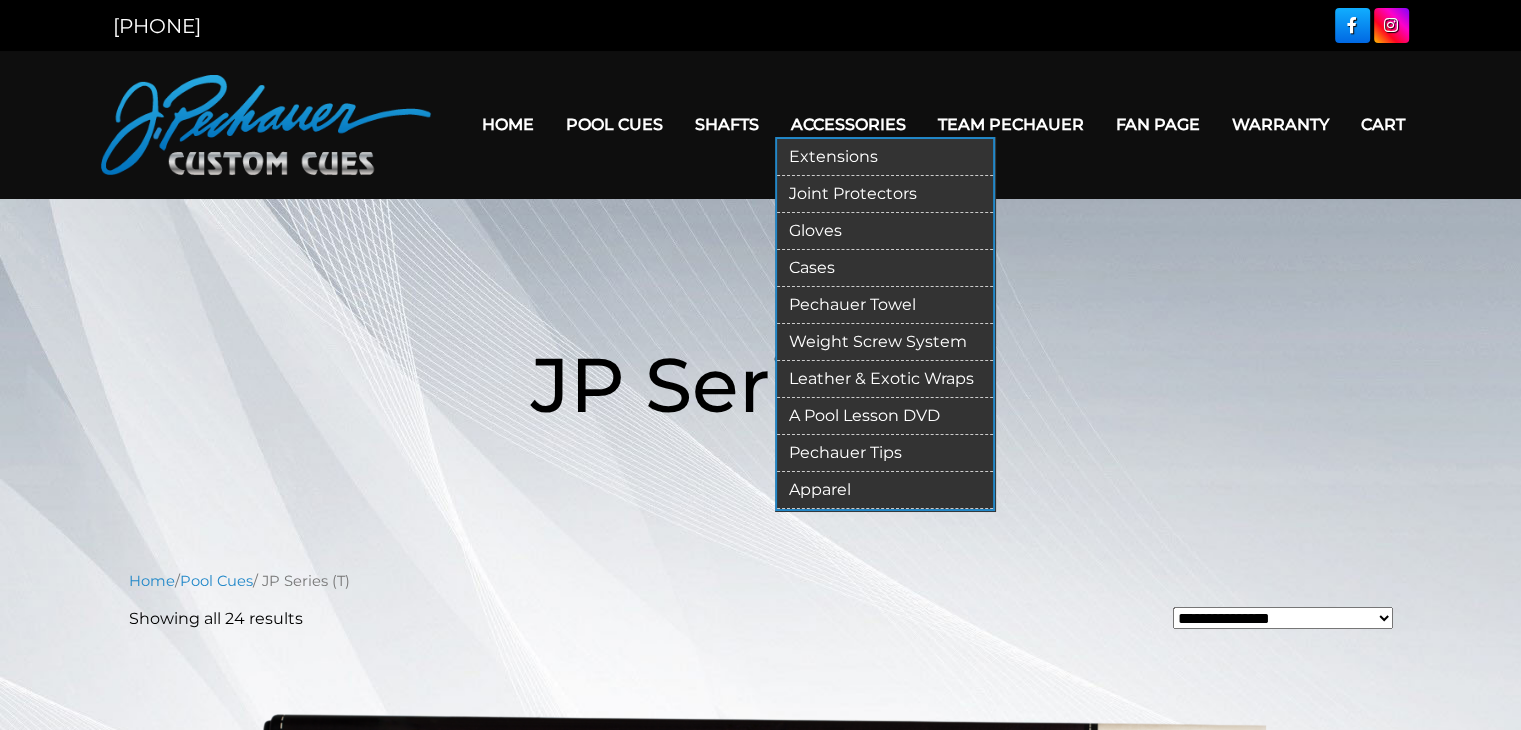 click on "Gloves" at bounding box center (885, 231) 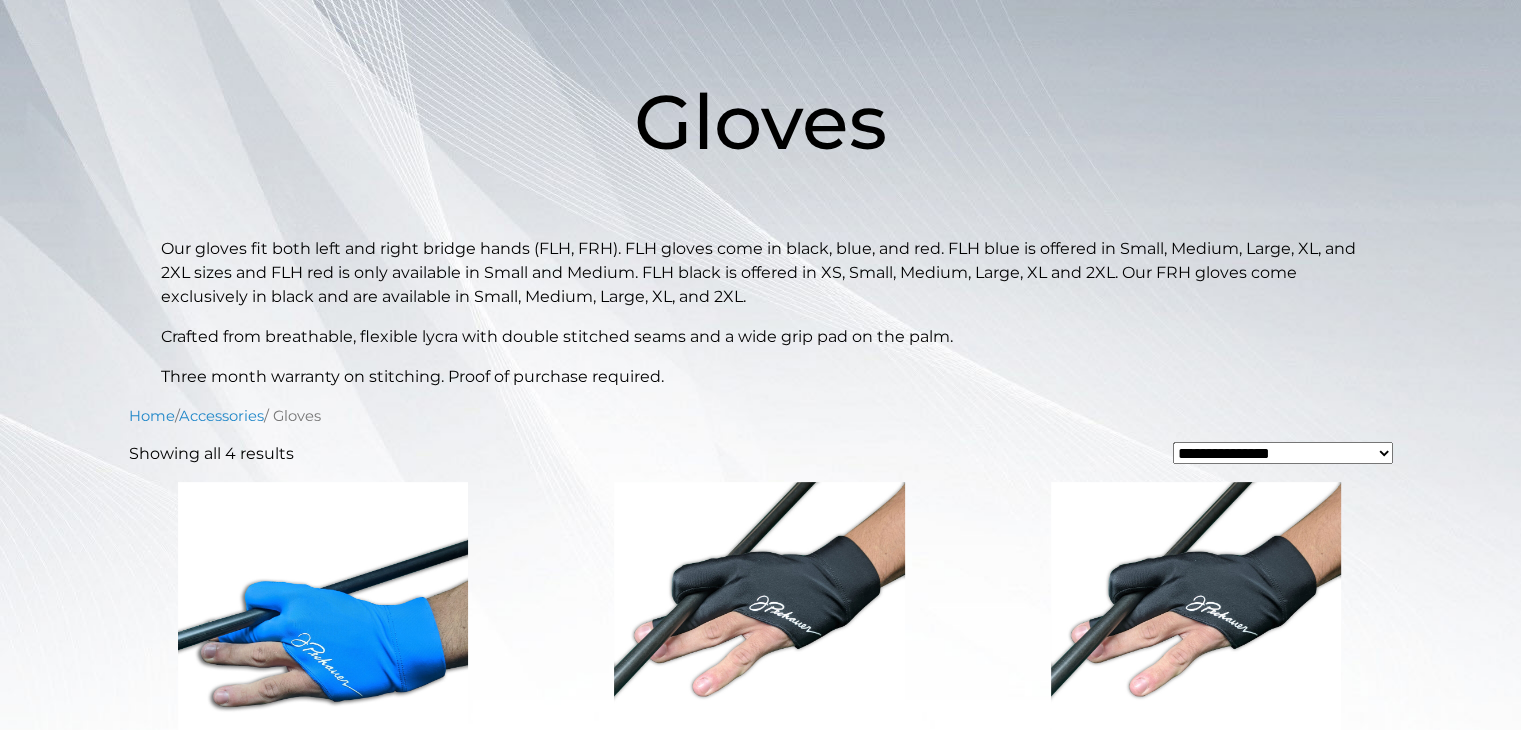 scroll, scrollTop: 0, scrollLeft: 0, axis: both 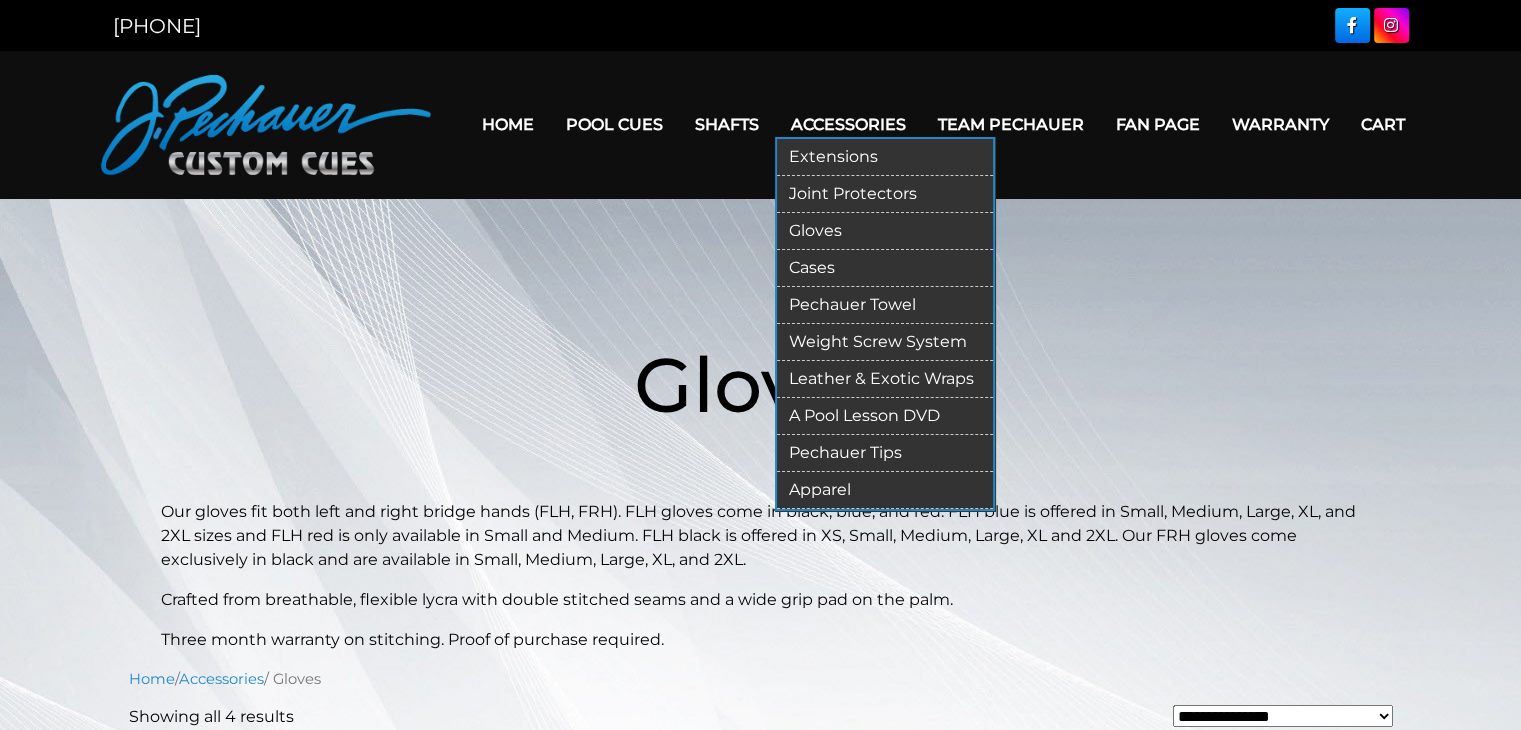 click on "A Pool Lesson DVD" at bounding box center [885, 416] 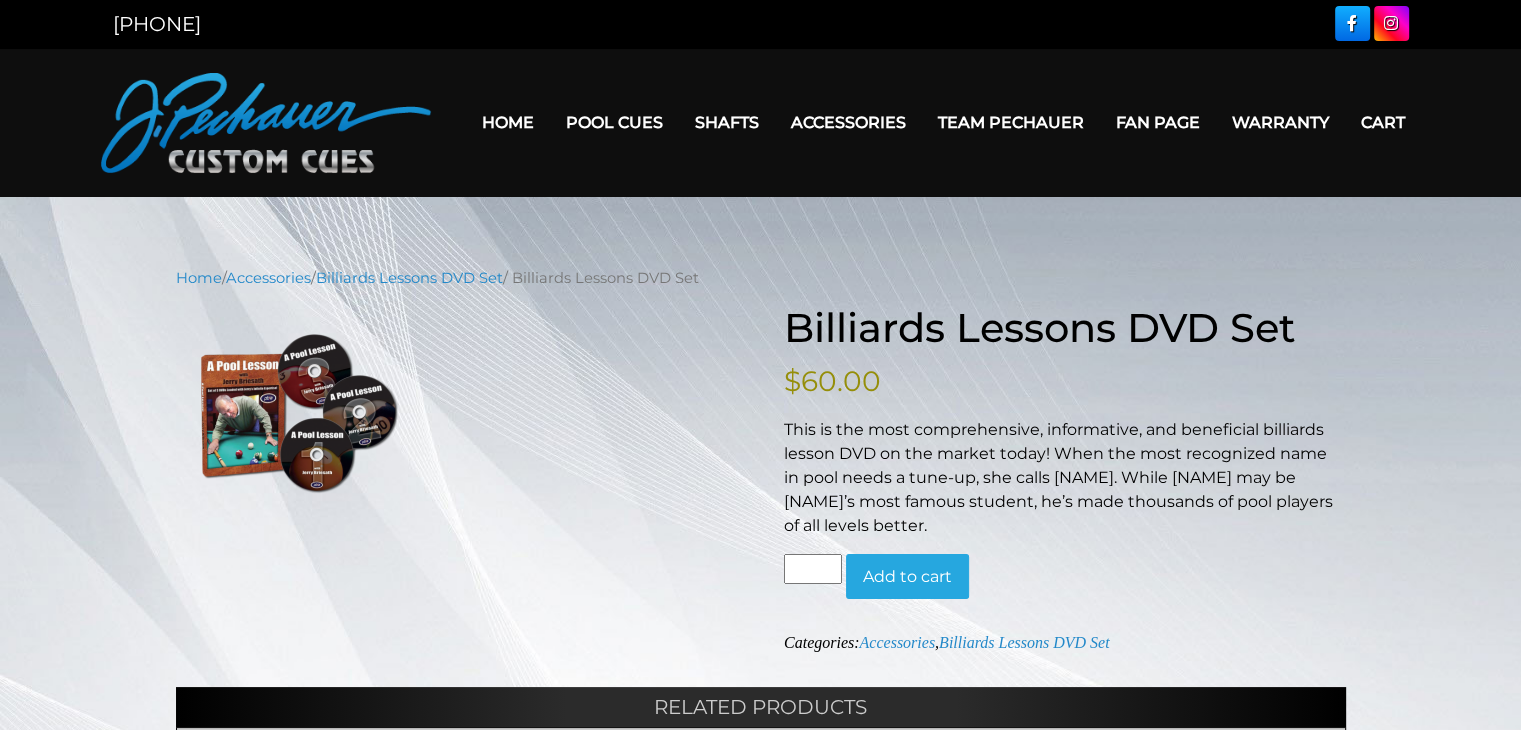 scroll, scrollTop: 0, scrollLeft: 0, axis: both 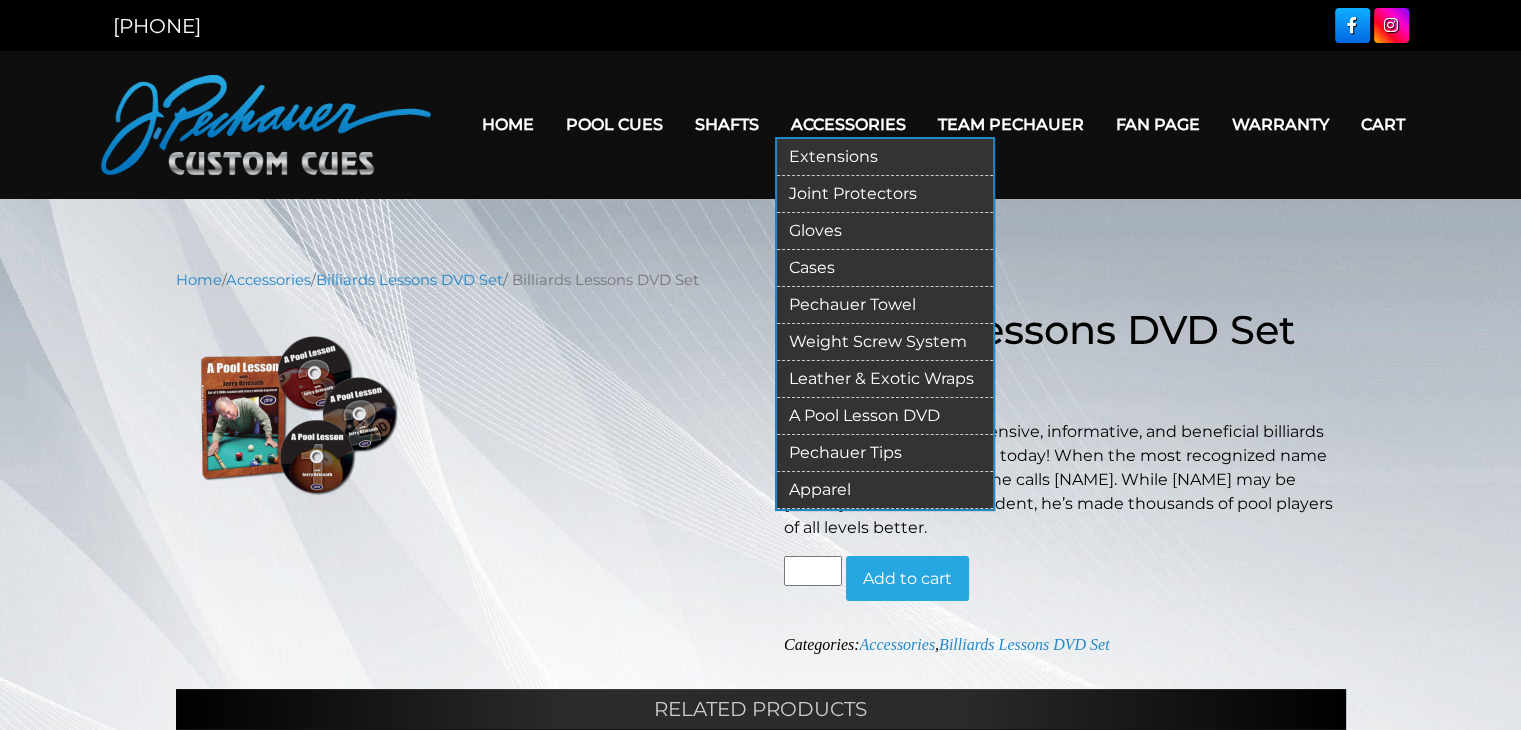click on "Apparel" at bounding box center [885, 490] 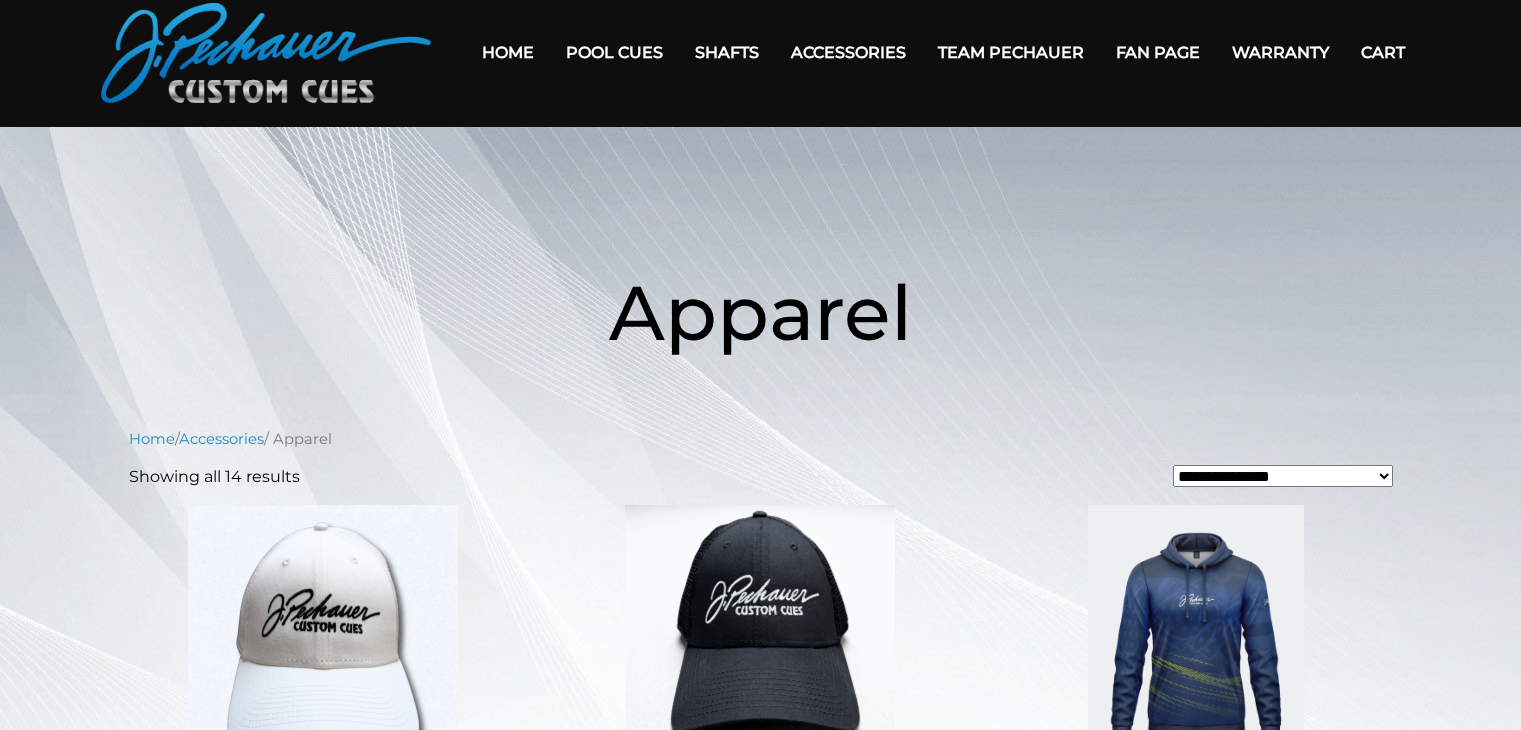 scroll, scrollTop: 0, scrollLeft: 0, axis: both 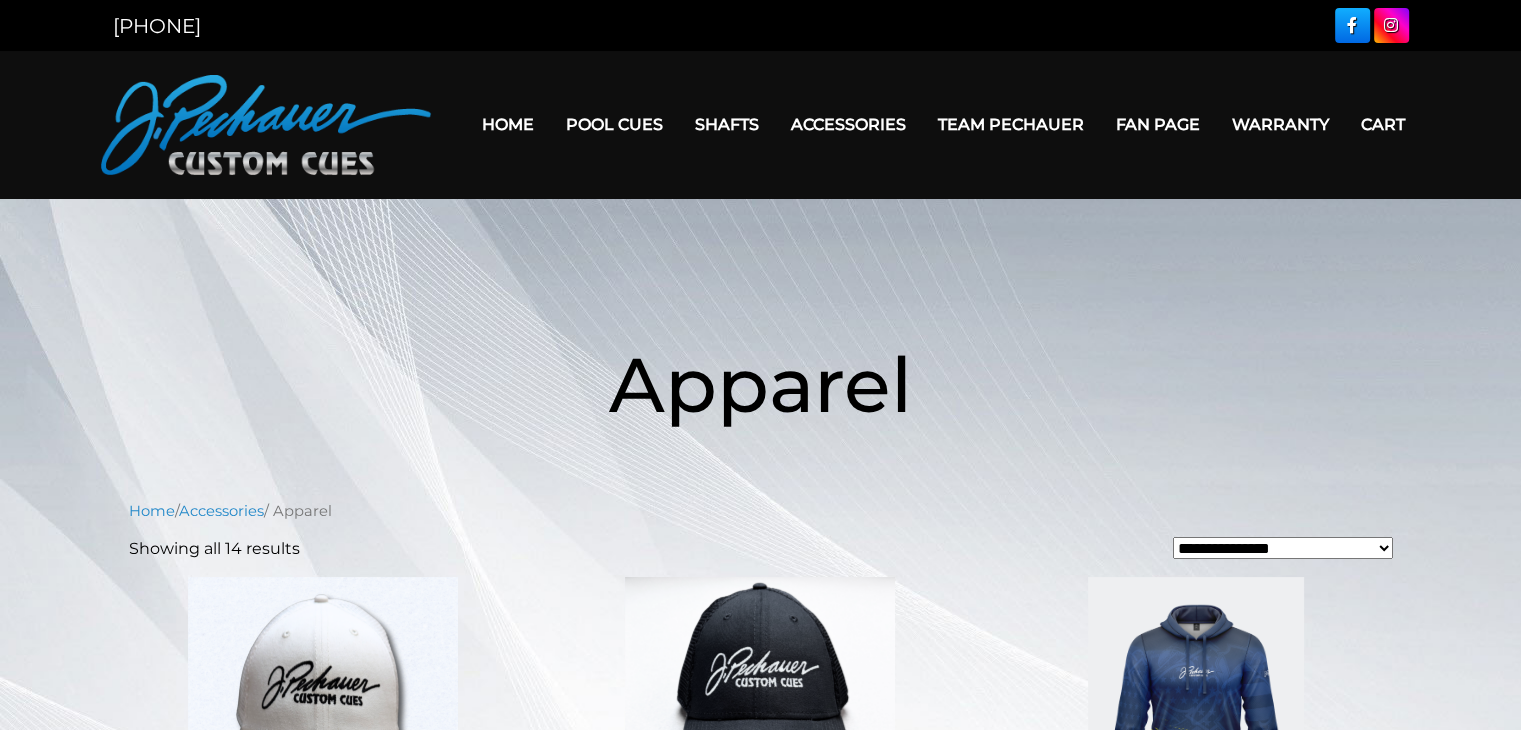 click on "Home" at bounding box center [508, 124] 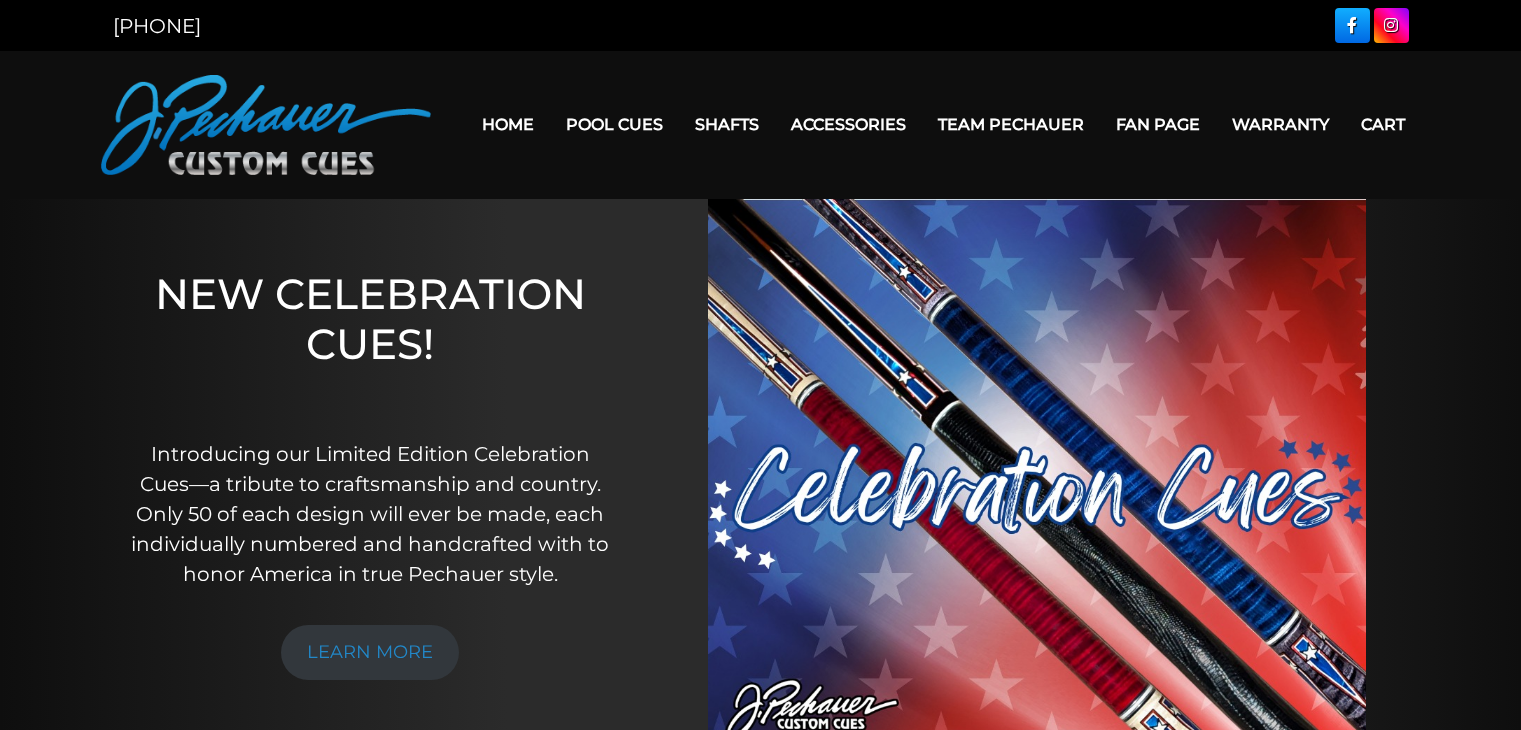 scroll, scrollTop: 0, scrollLeft: 0, axis: both 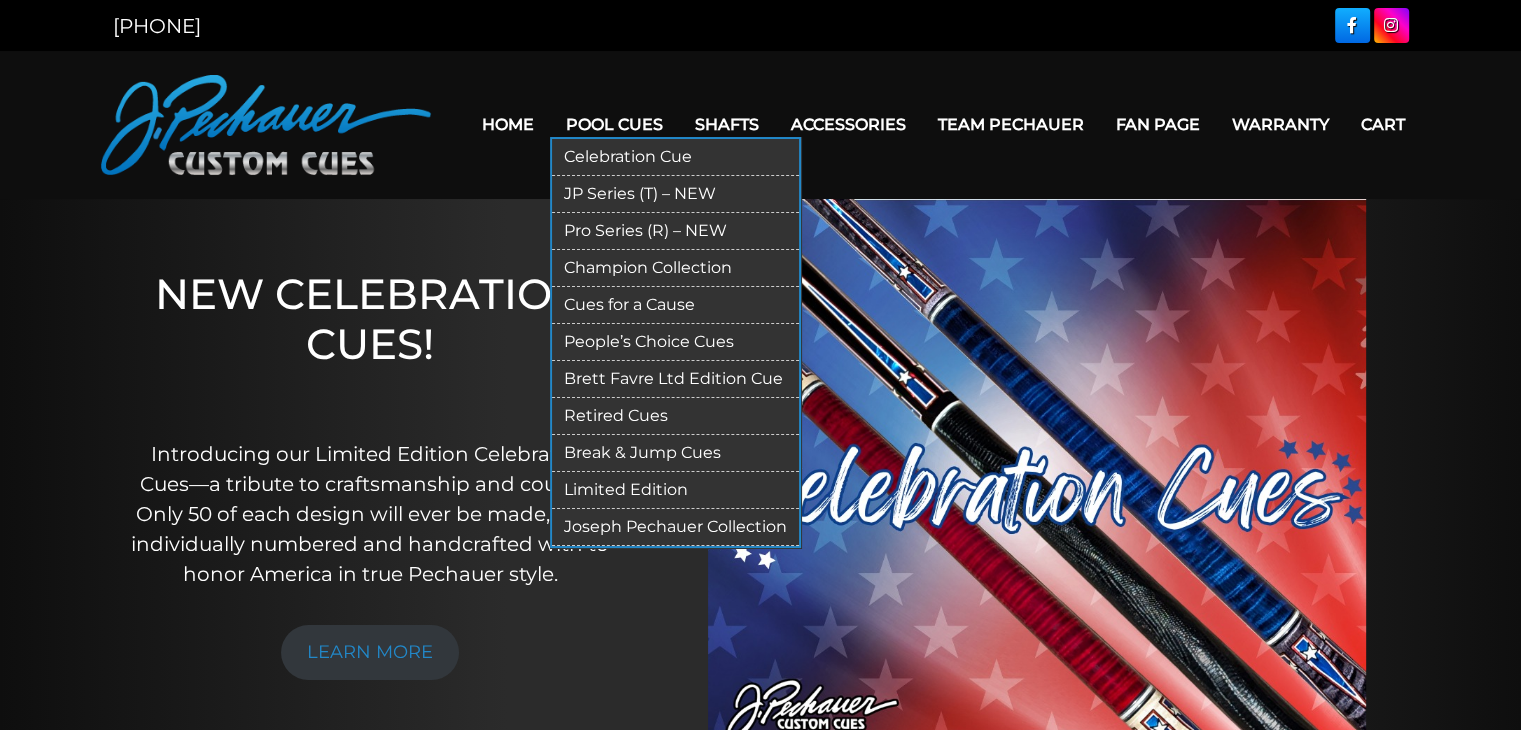 click on "Break & Jump Cues" at bounding box center (675, 453) 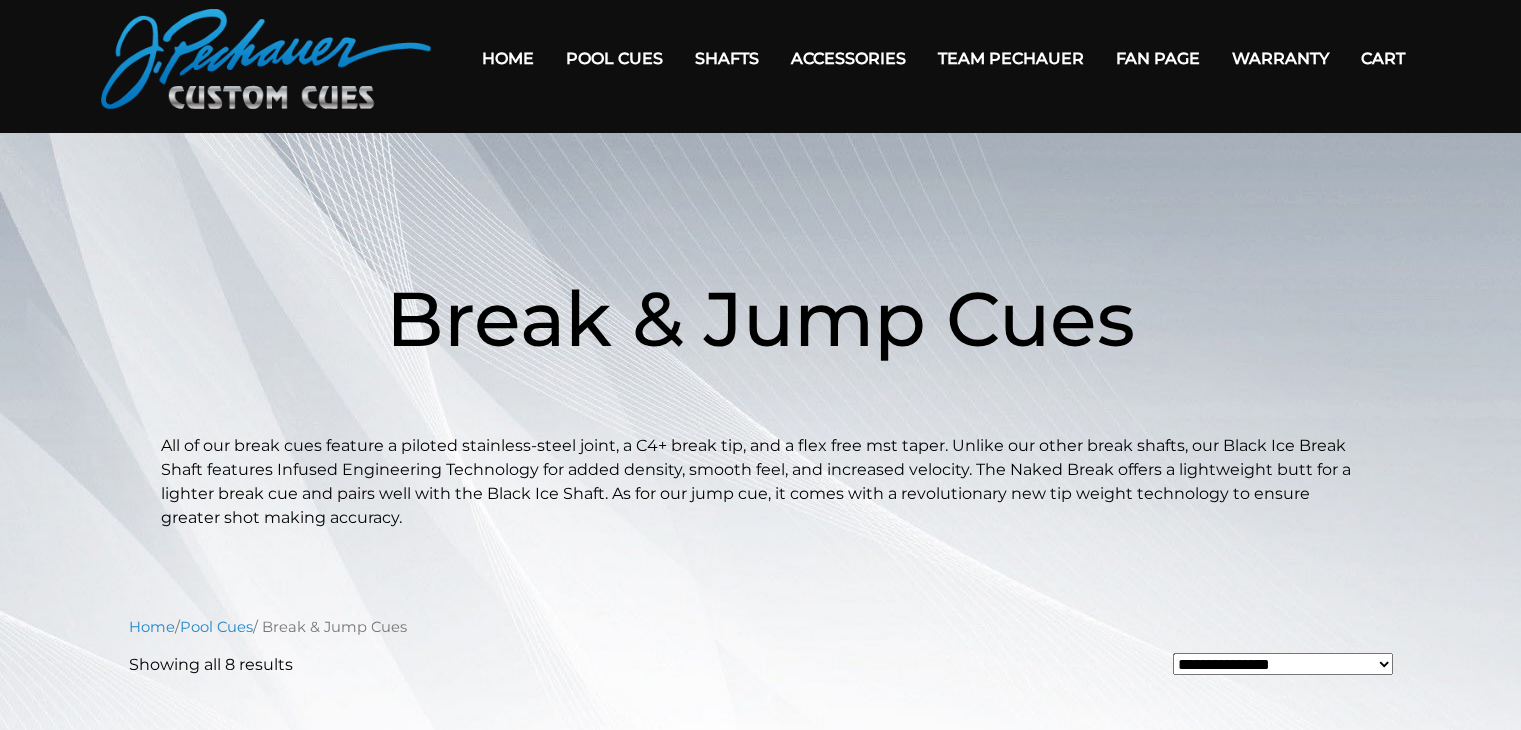 scroll, scrollTop: 0, scrollLeft: 0, axis: both 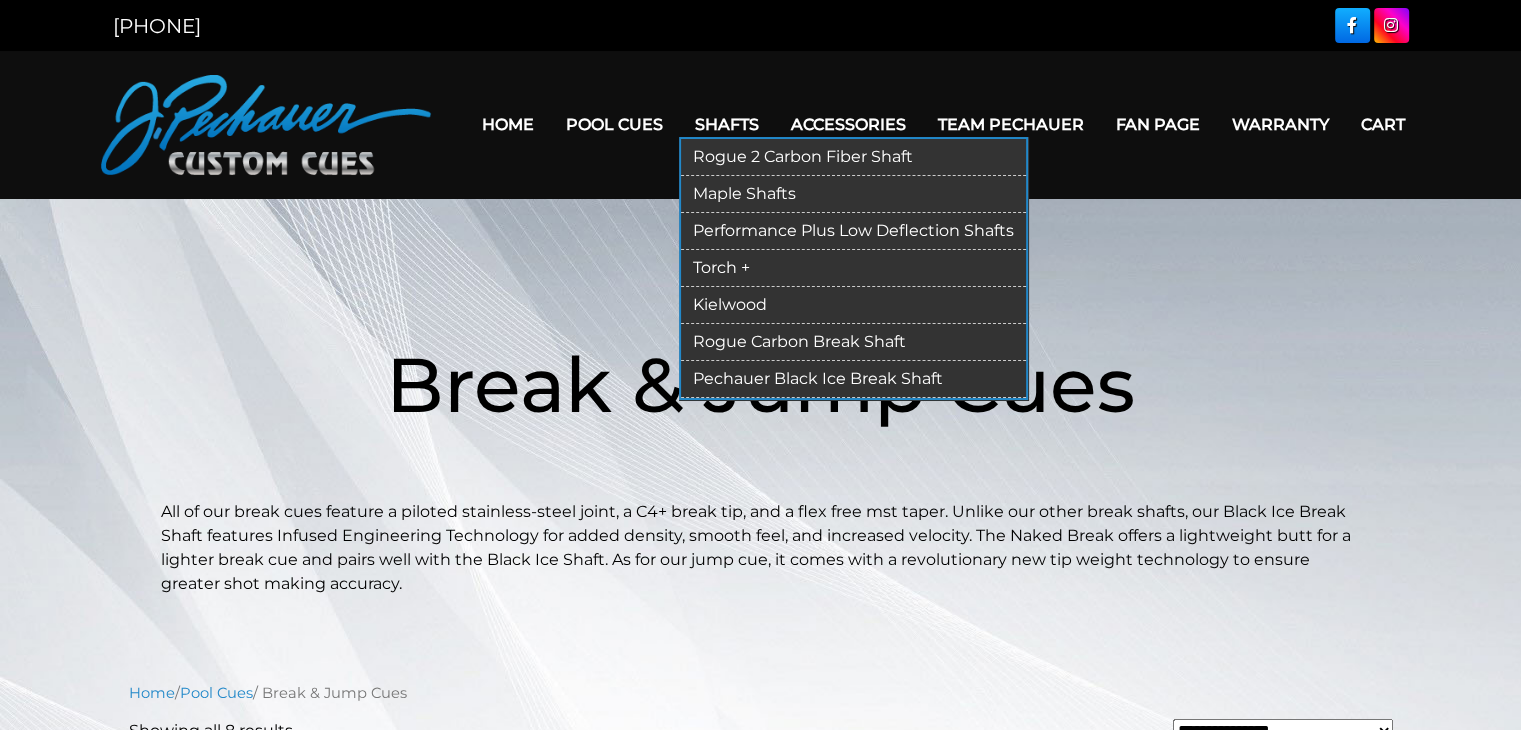 click on "Kielwood" at bounding box center (853, 305) 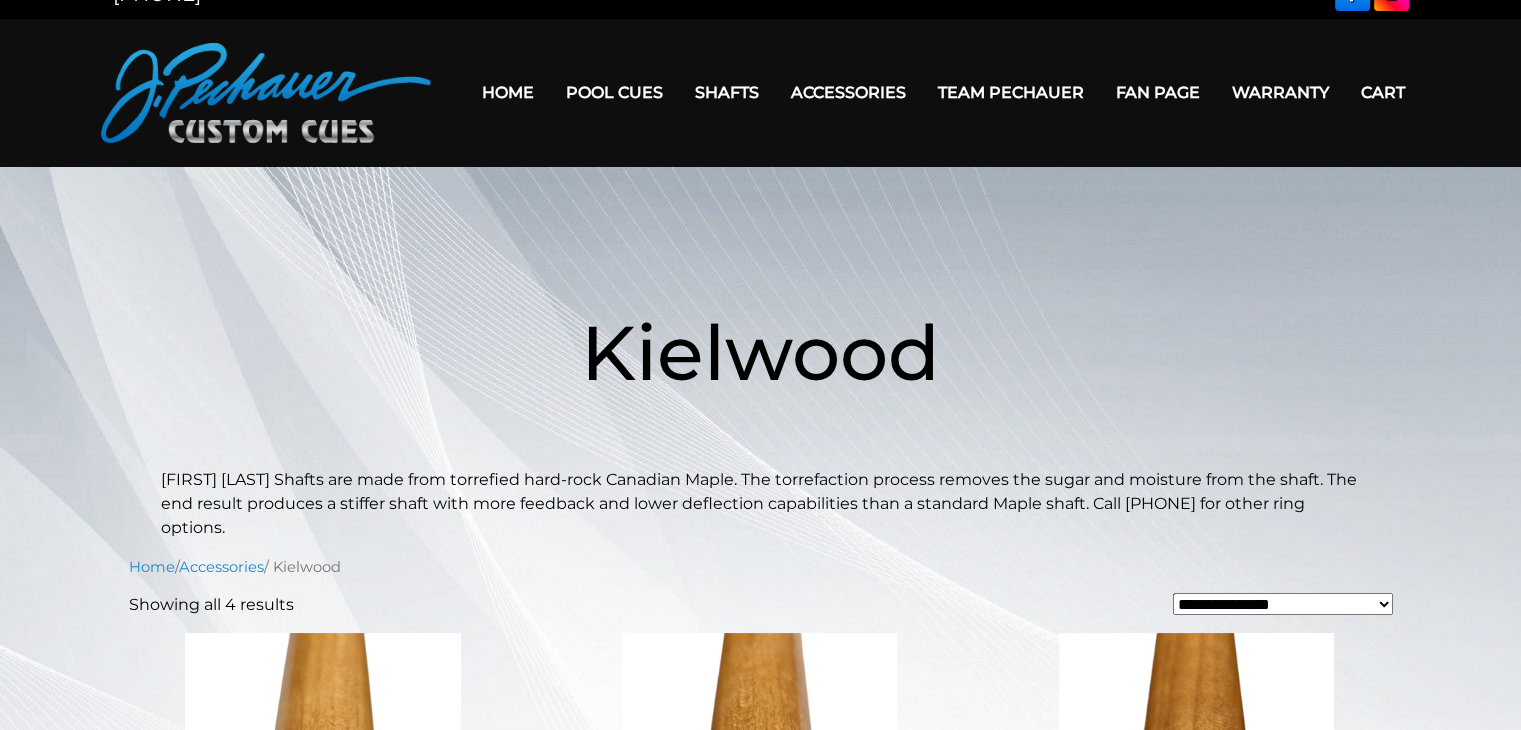 scroll, scrollTop: 0, scrollLeft: 0, axis: both 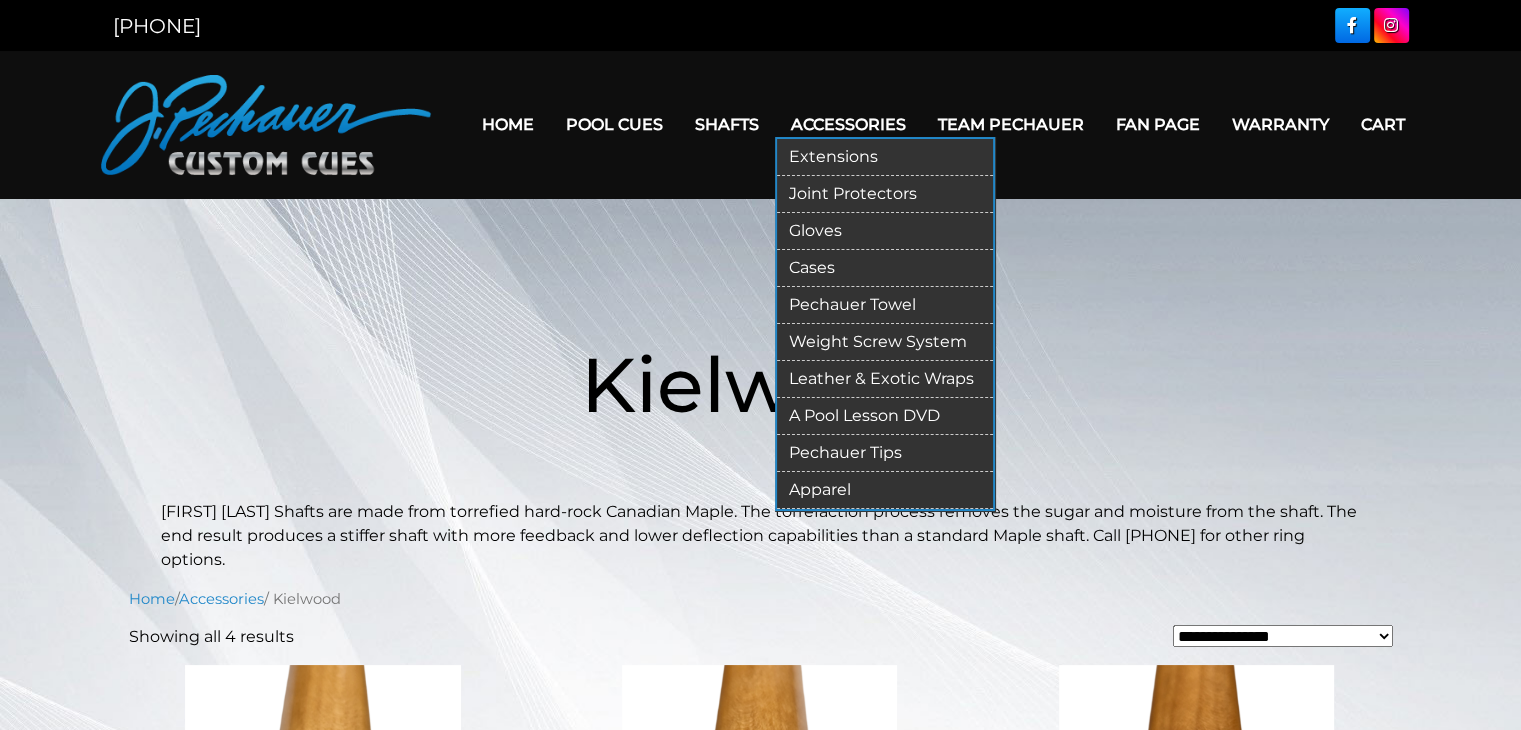 click on "Cases" at bounding box center [885, 268] 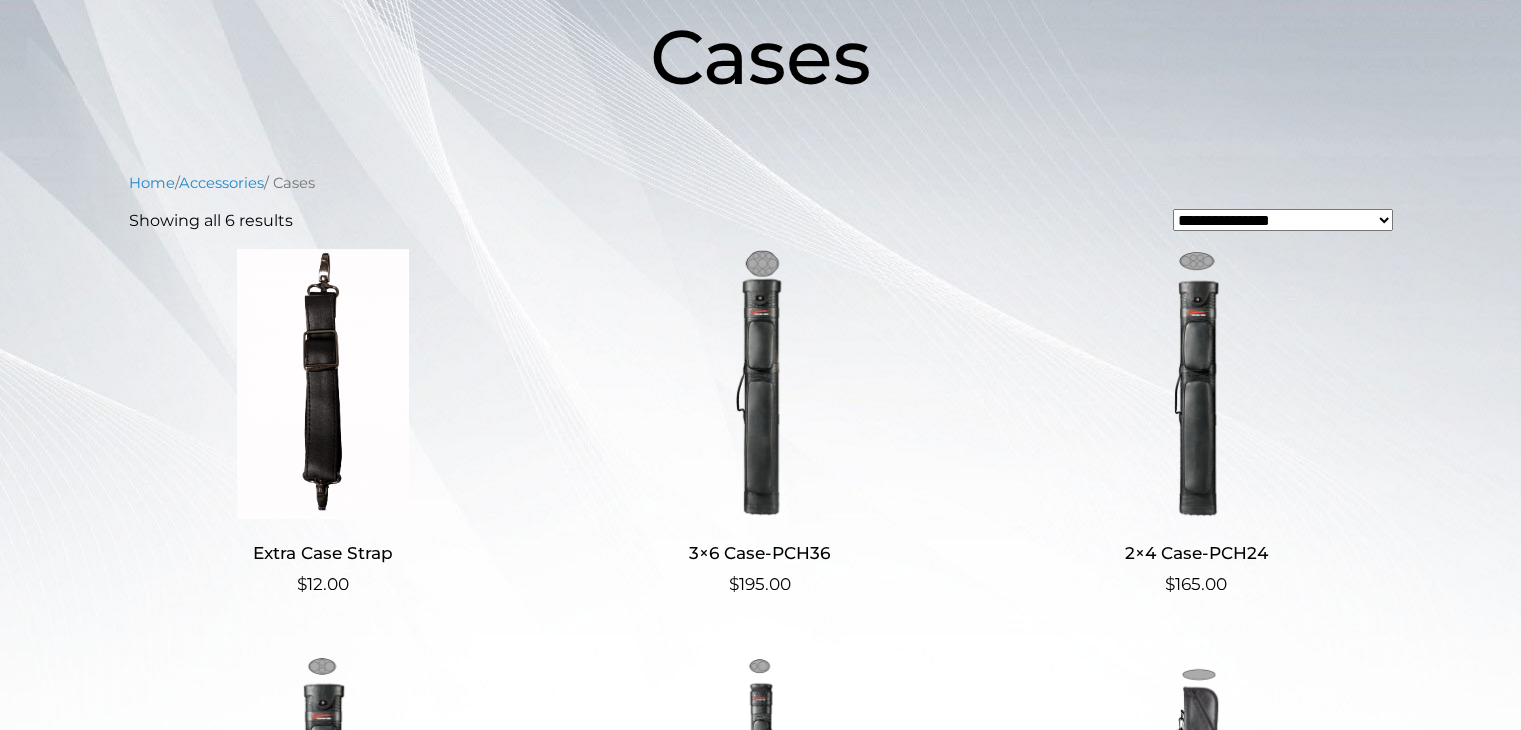 scroll, scrollTop: 327, scrollLeft: 0, axis: vertical 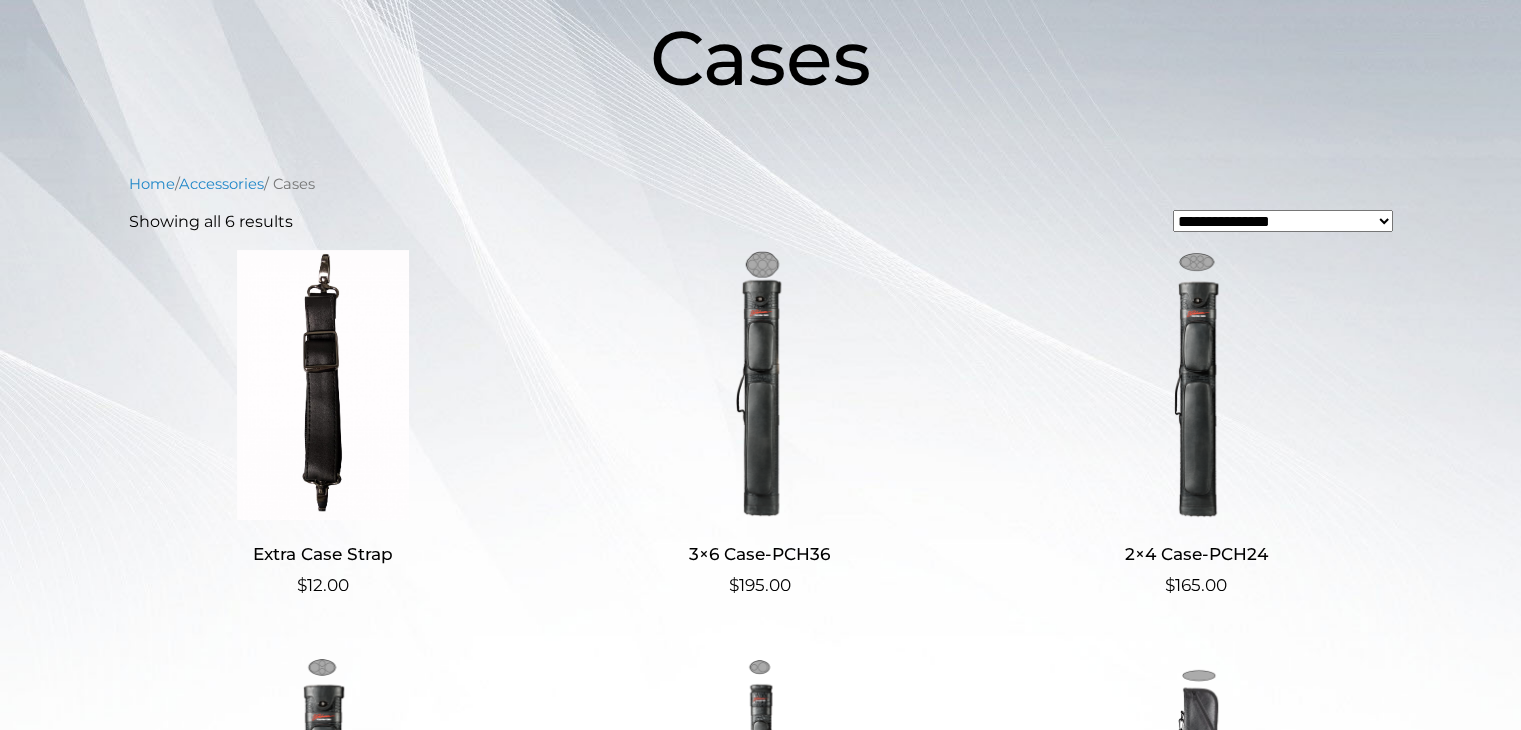click at bounding box center [759, 385] 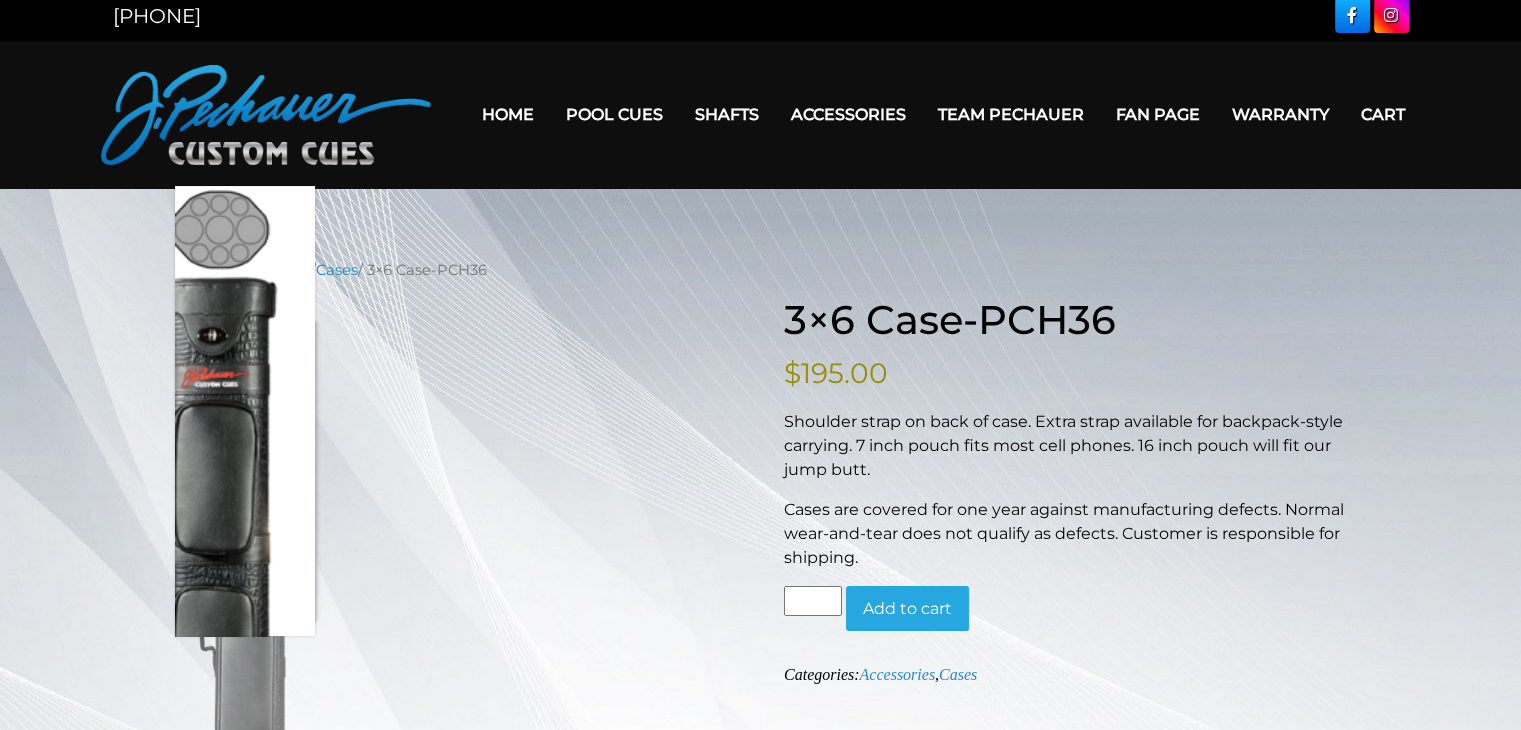scroll, scrollTop: 0, scrollLeft: 0, axis: both 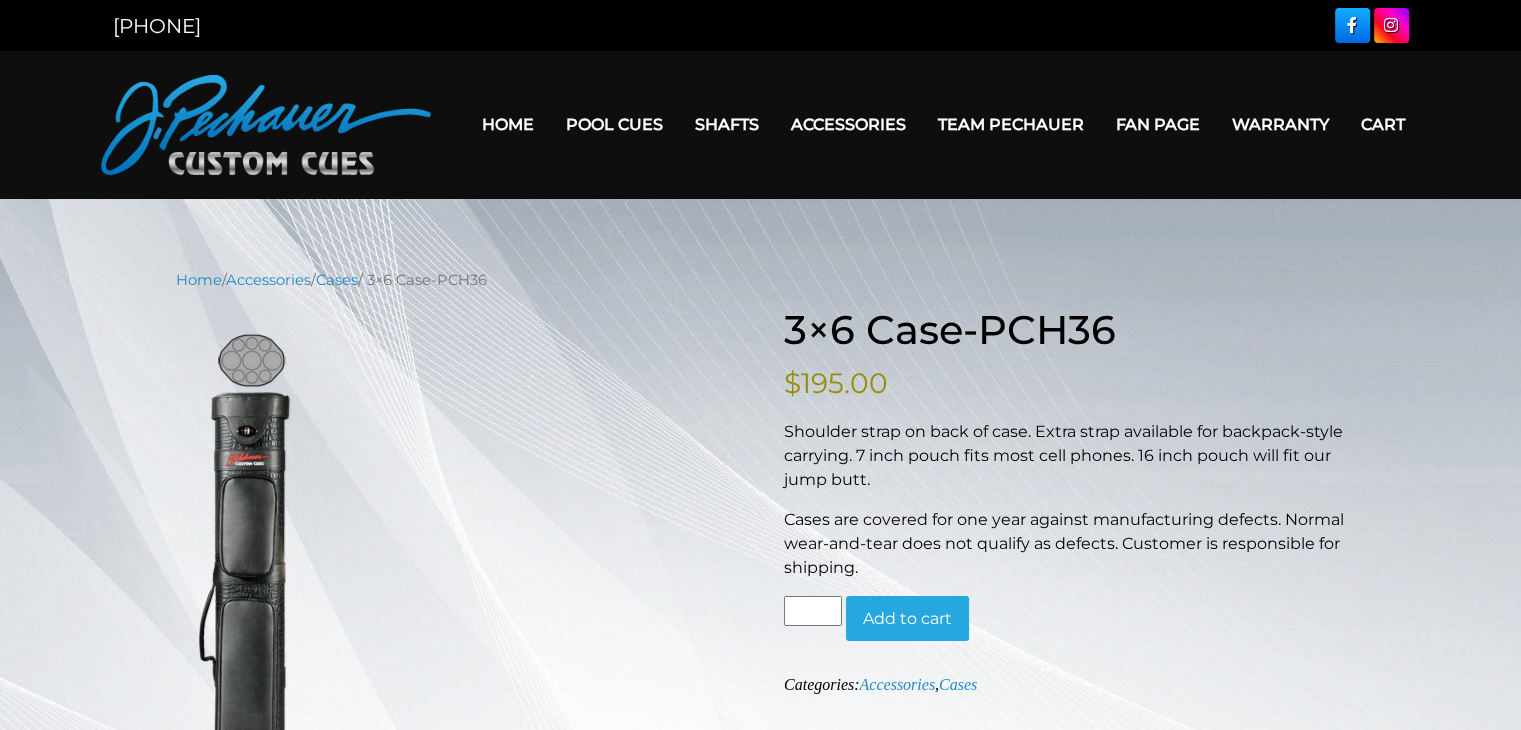 click on "Home" at bounding box center [508, 124] 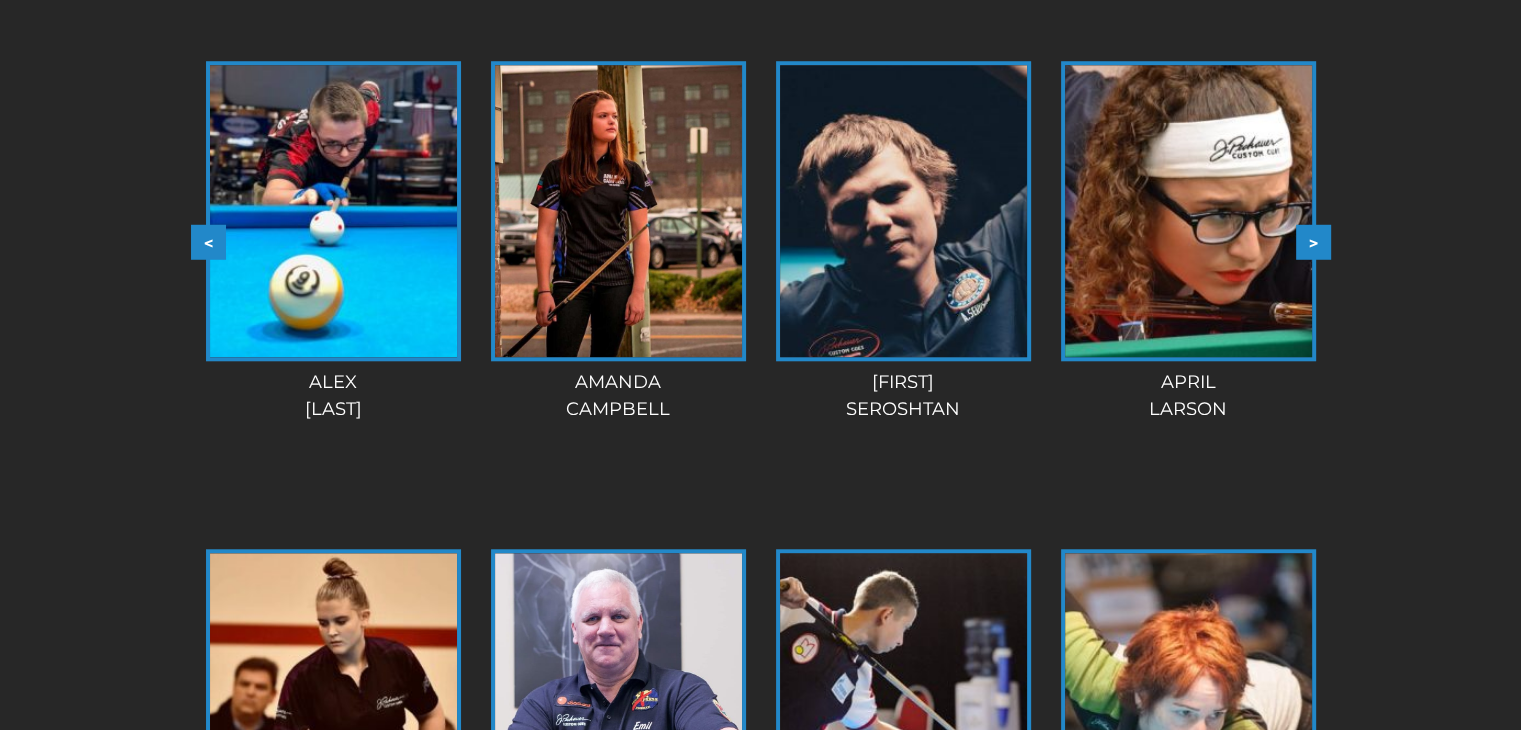 scroll, scrollTop: 1767, scrollLeft: 0, axis: vertical 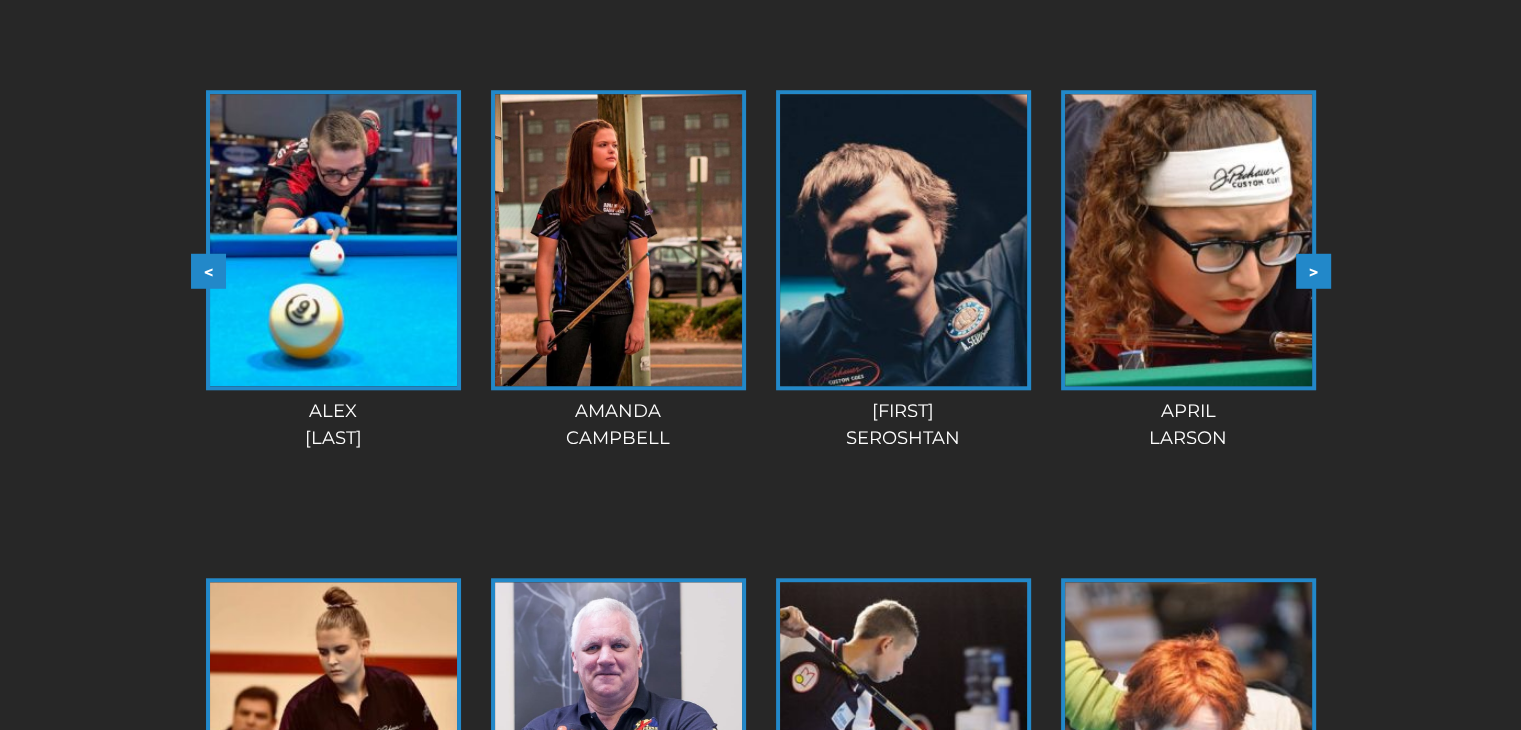 click on ">" at bounding box center (1313, 270) 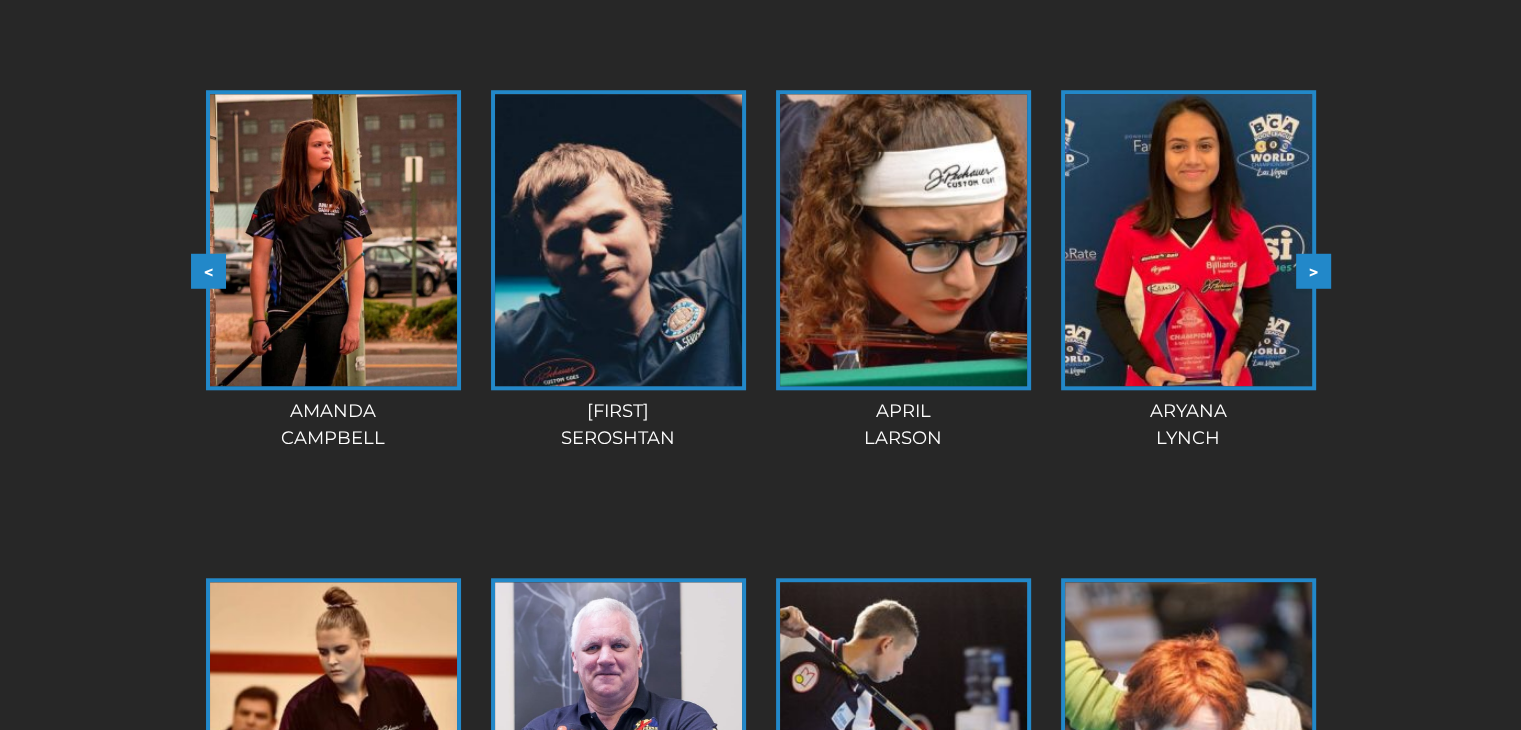 click on ">" at bounding box center [1313, 270] 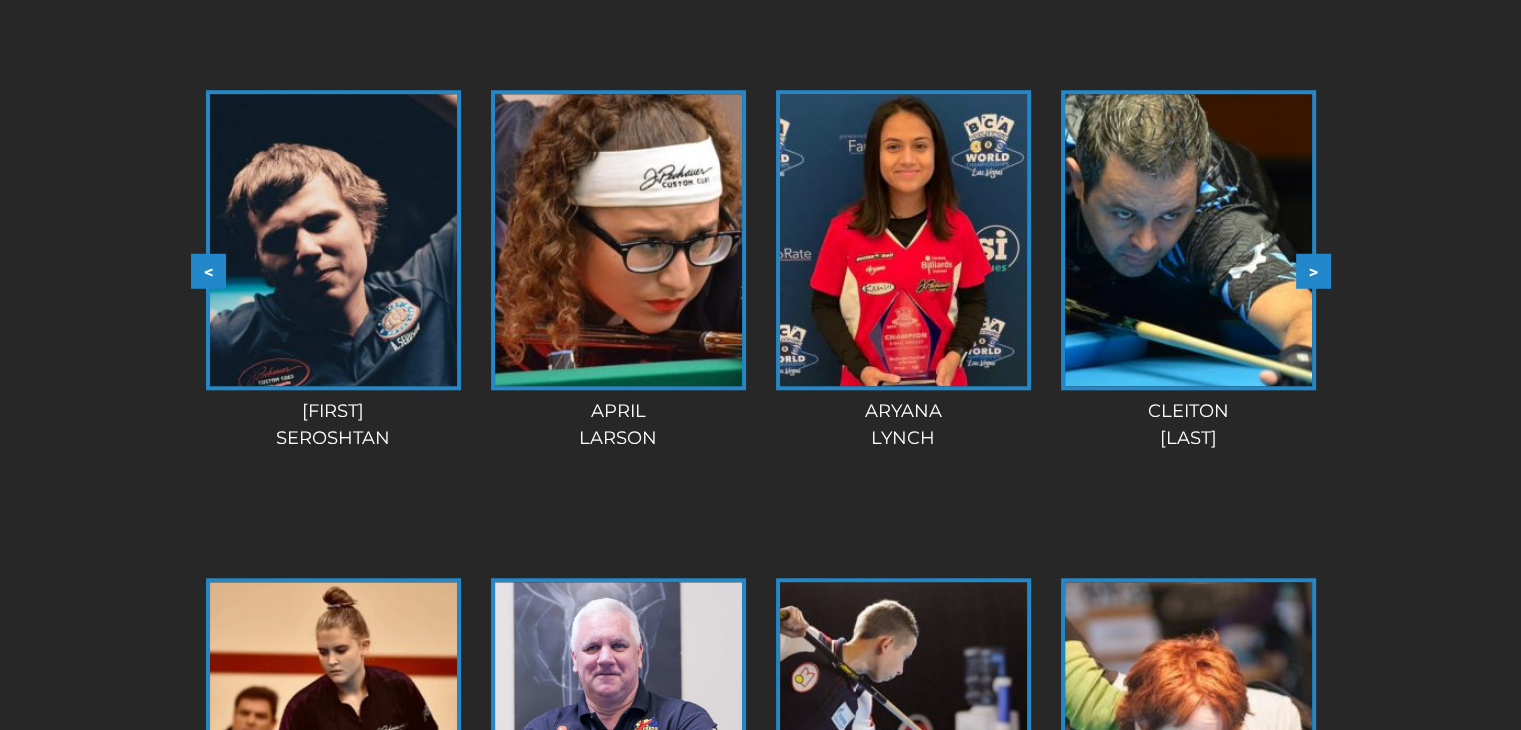 click on ">" at bounding box center (1313, 270) 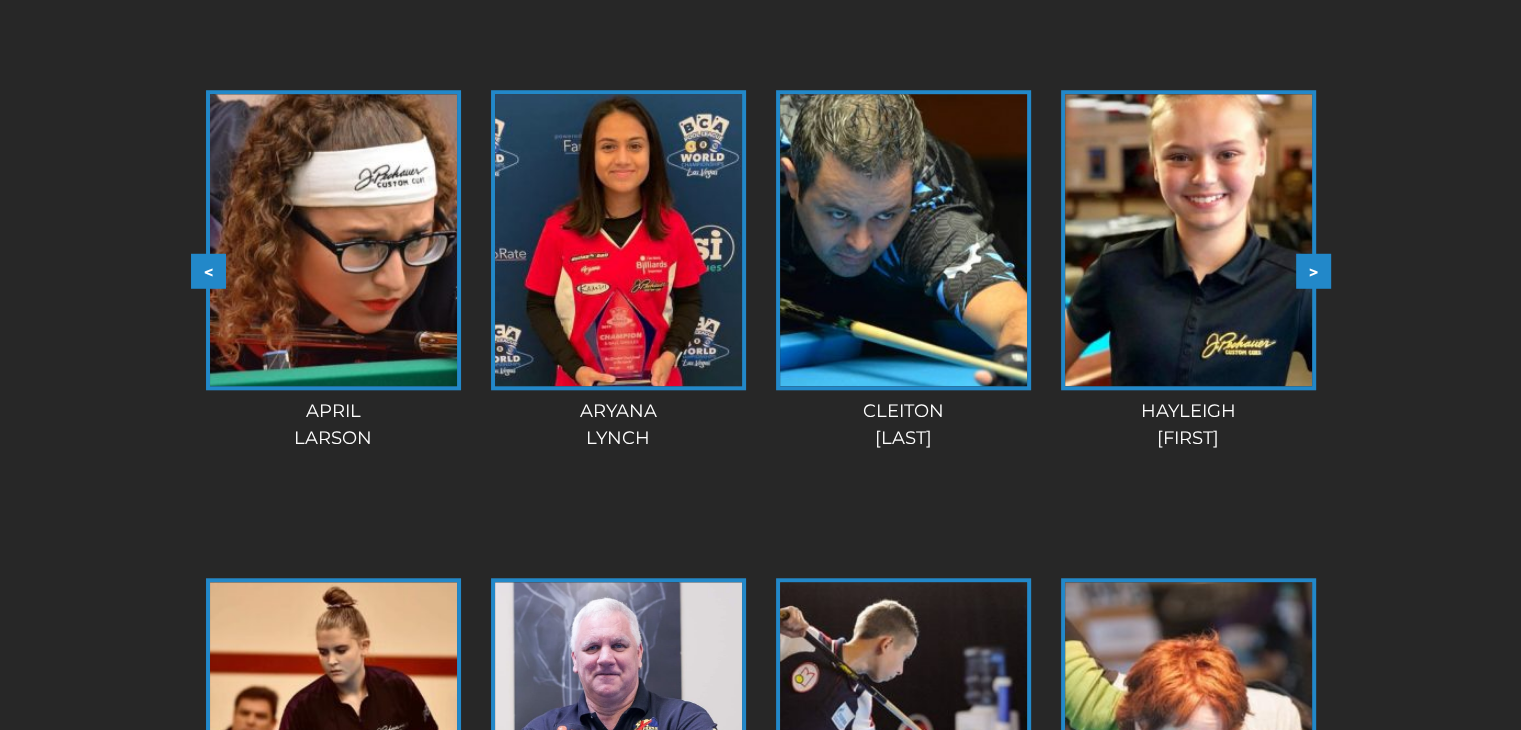 click on ">" at bounding box center (1313, 270) 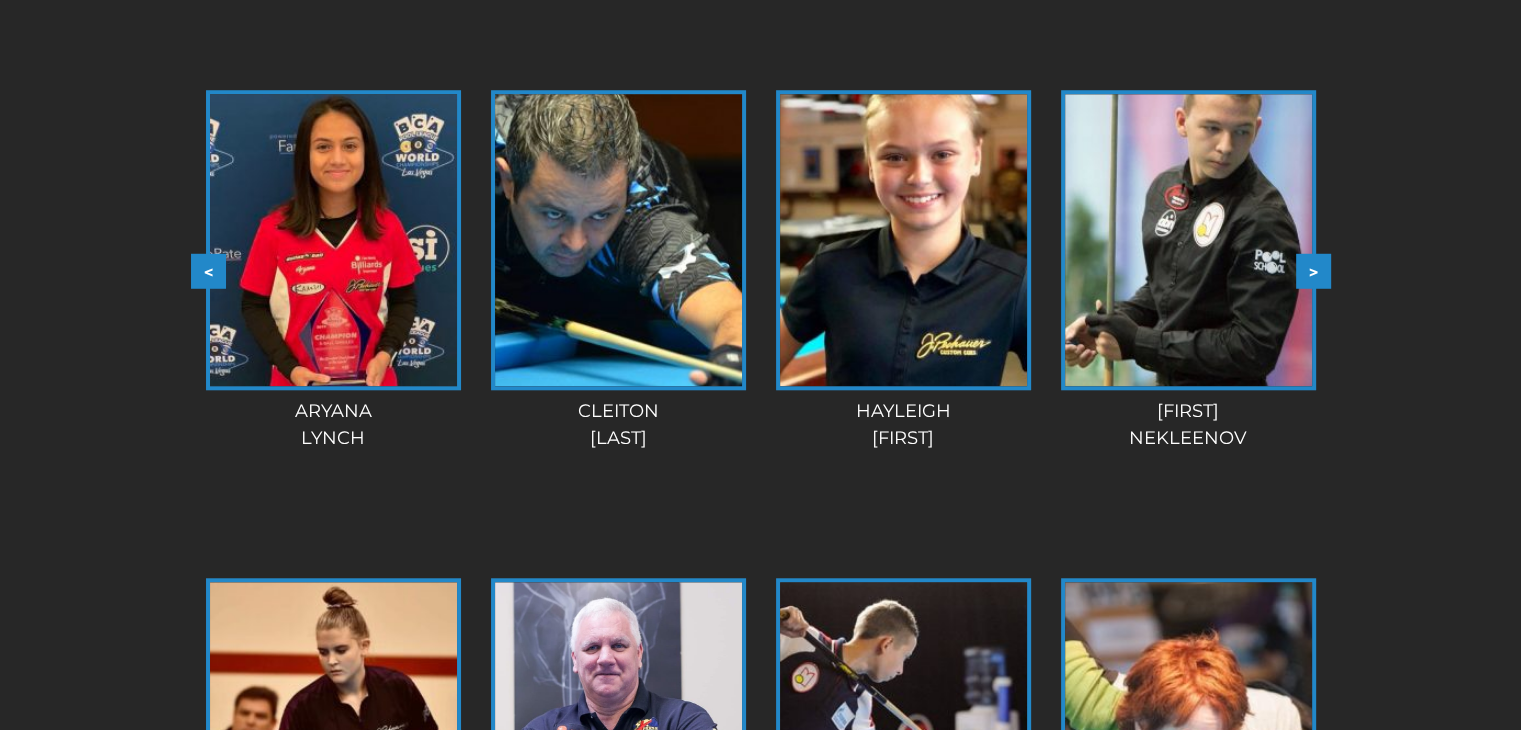 click on ">" at bounding box center (1313, 270) 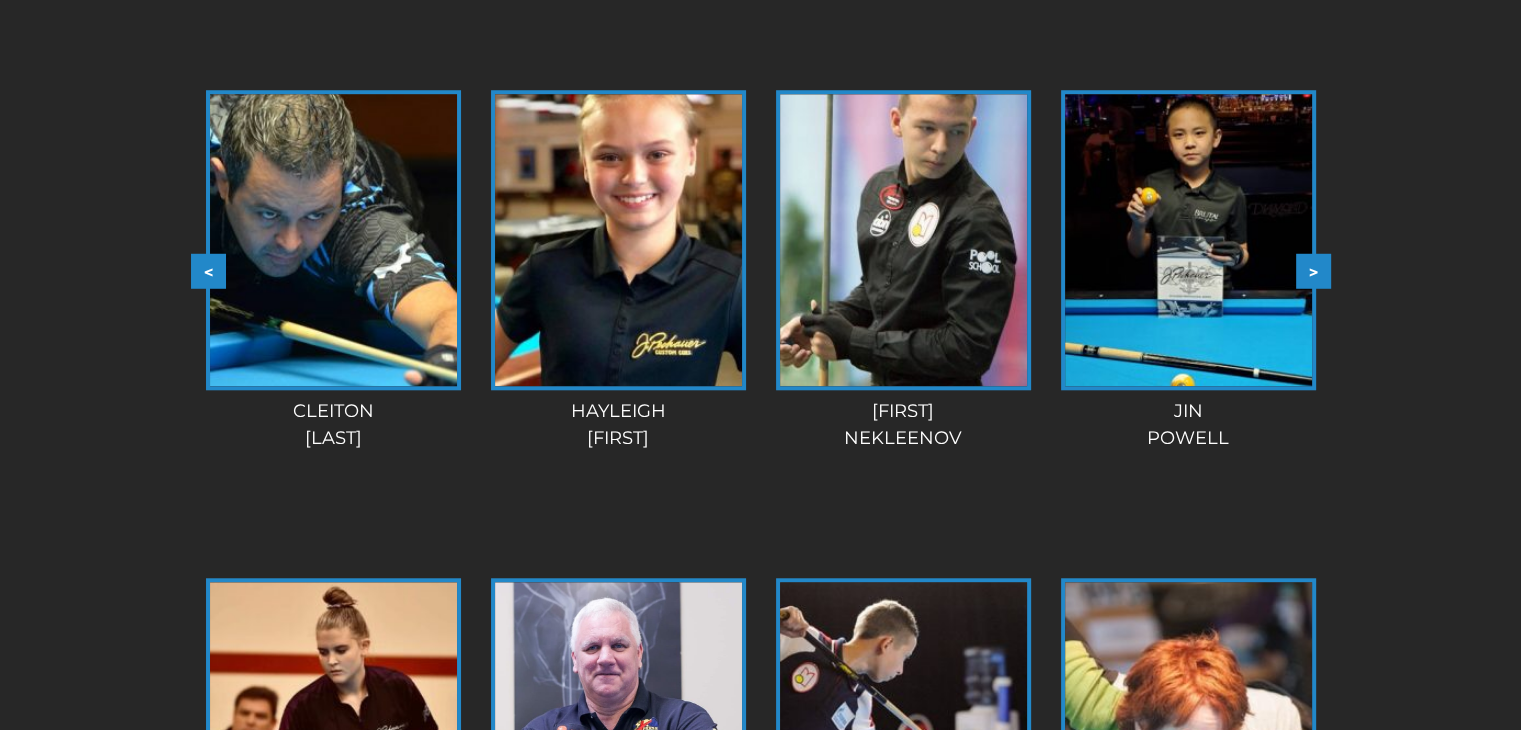 click on ">" at bounding box center [1313, 270] 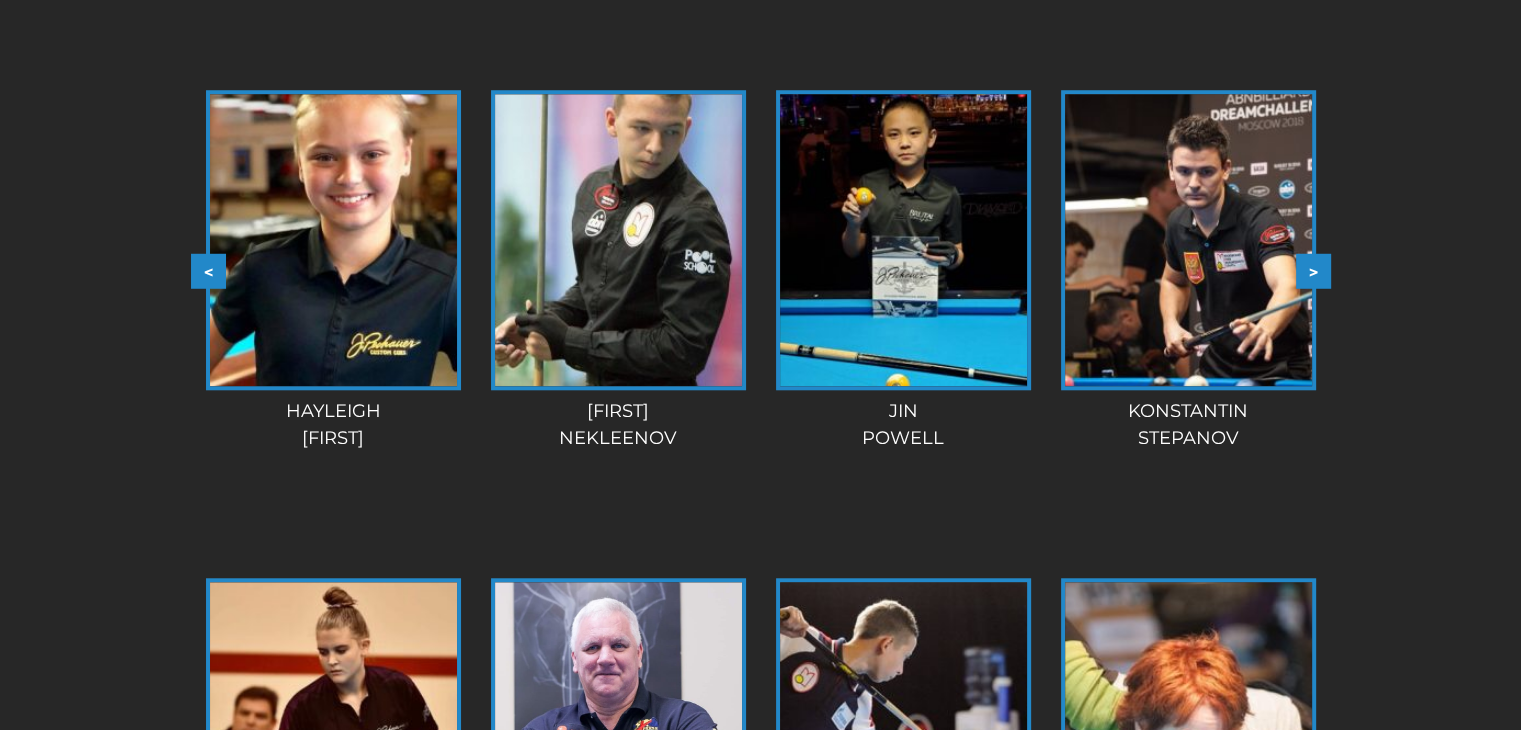 click on ">" at bounding box center [1313, 270] 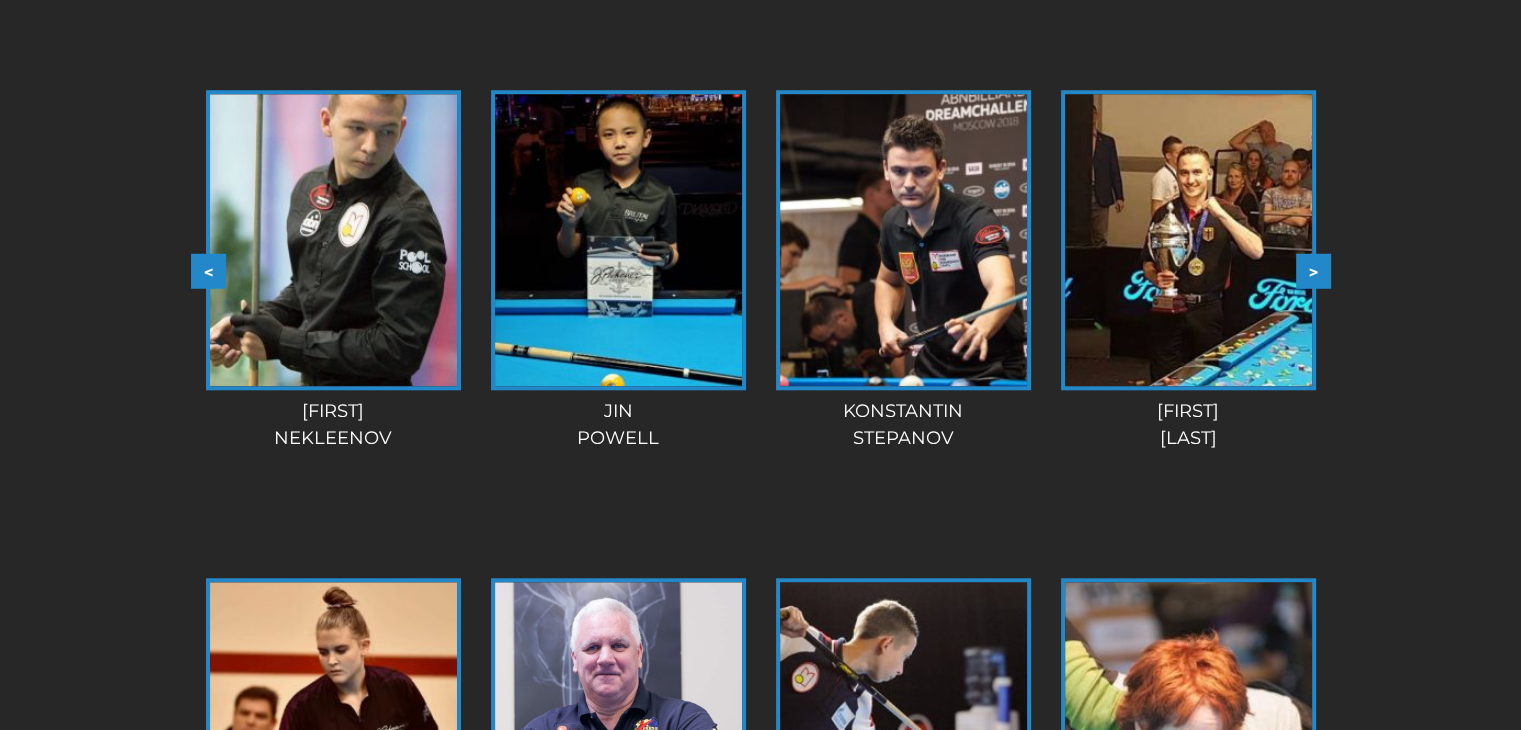 click on ">" at bounding box center [1313, 270] 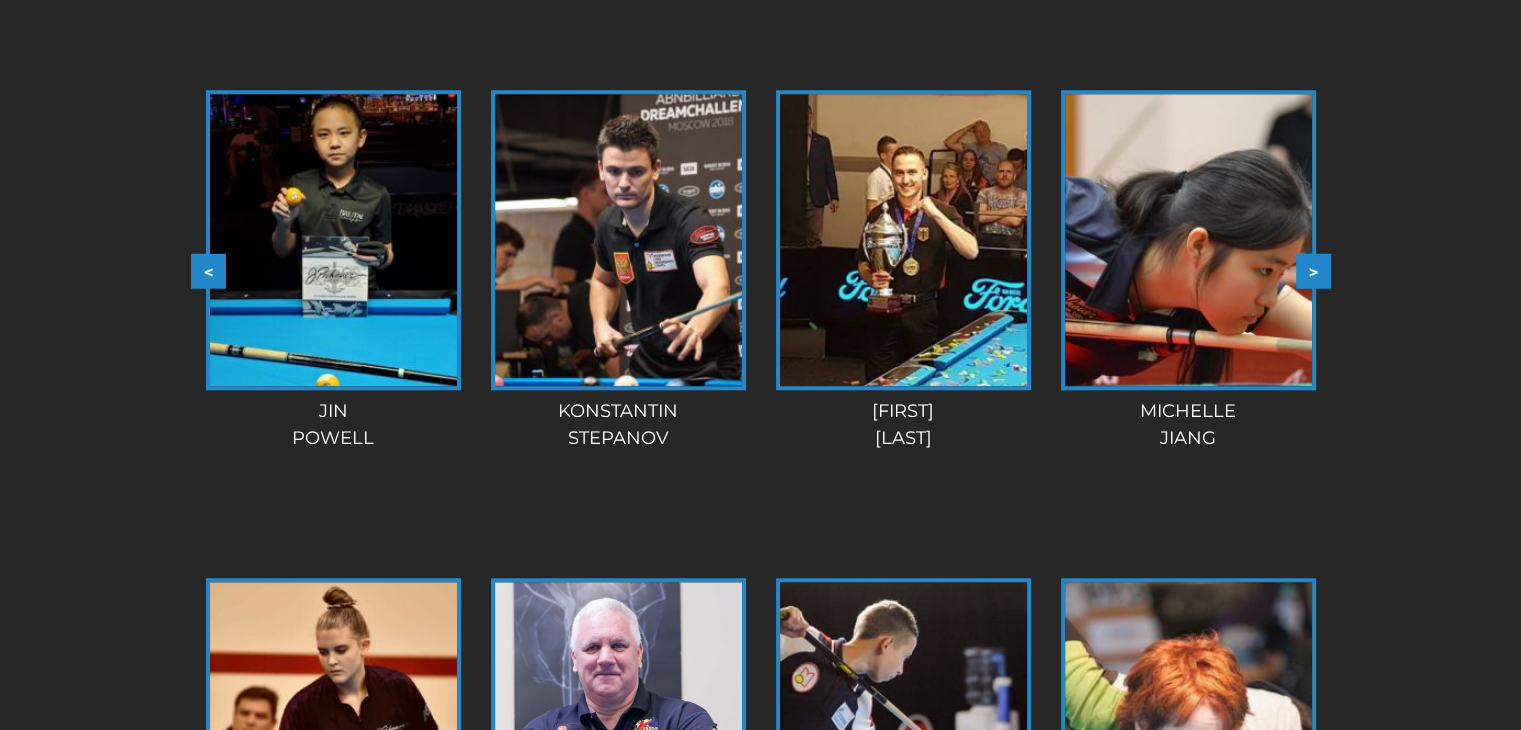 click on ">" at bounding box center (1313, 270) 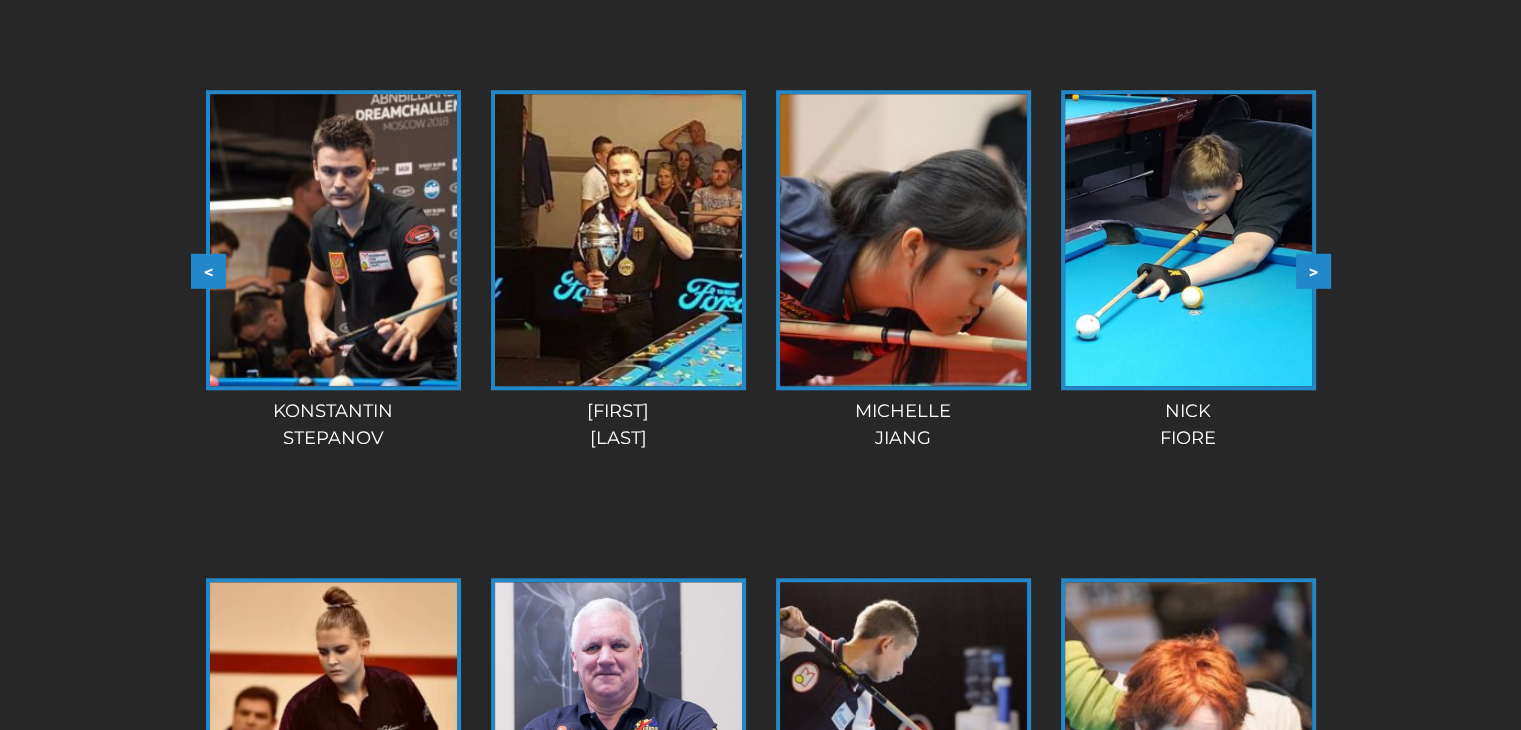 click on ">" at bounding box center (1313, 270) 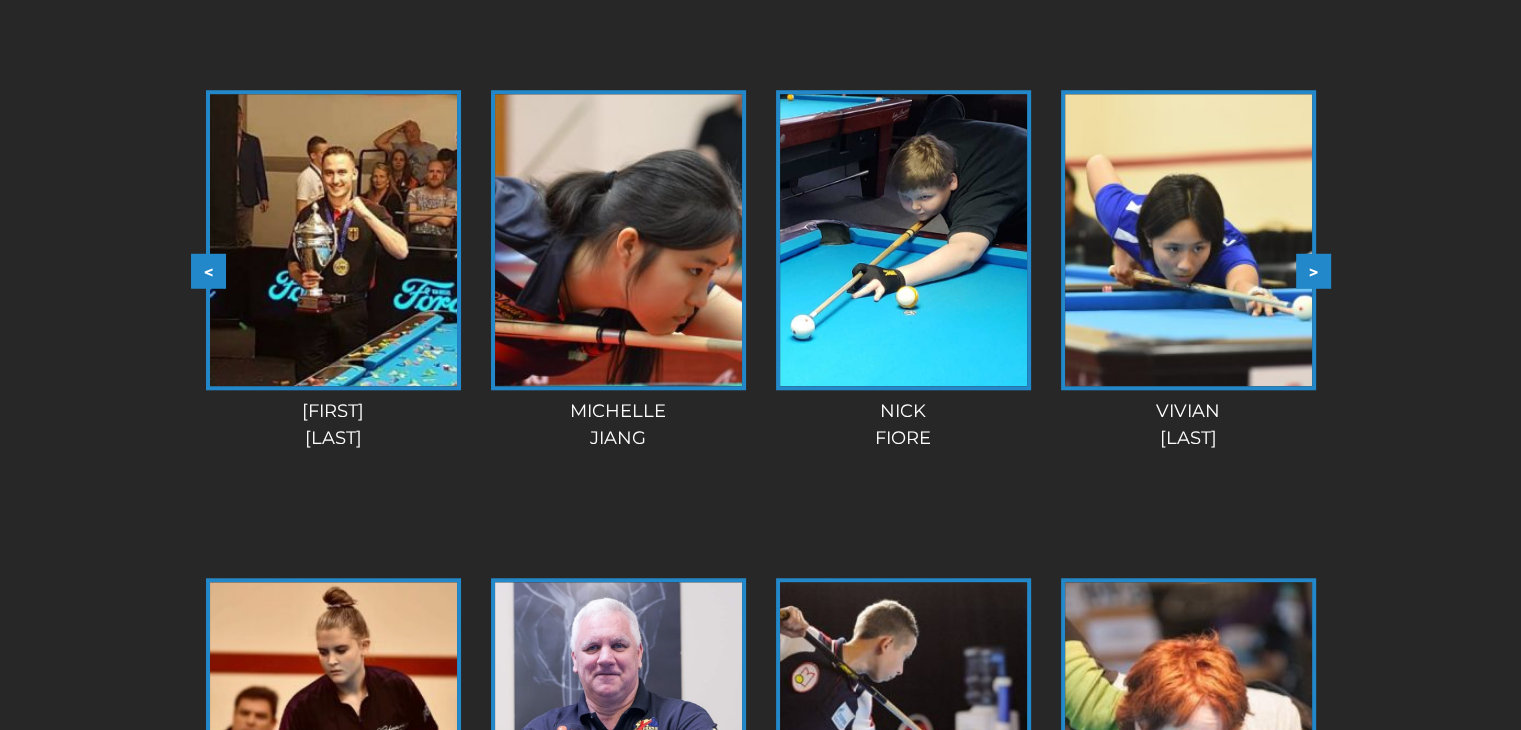 click on ">" at bounding box center (1313, 270) 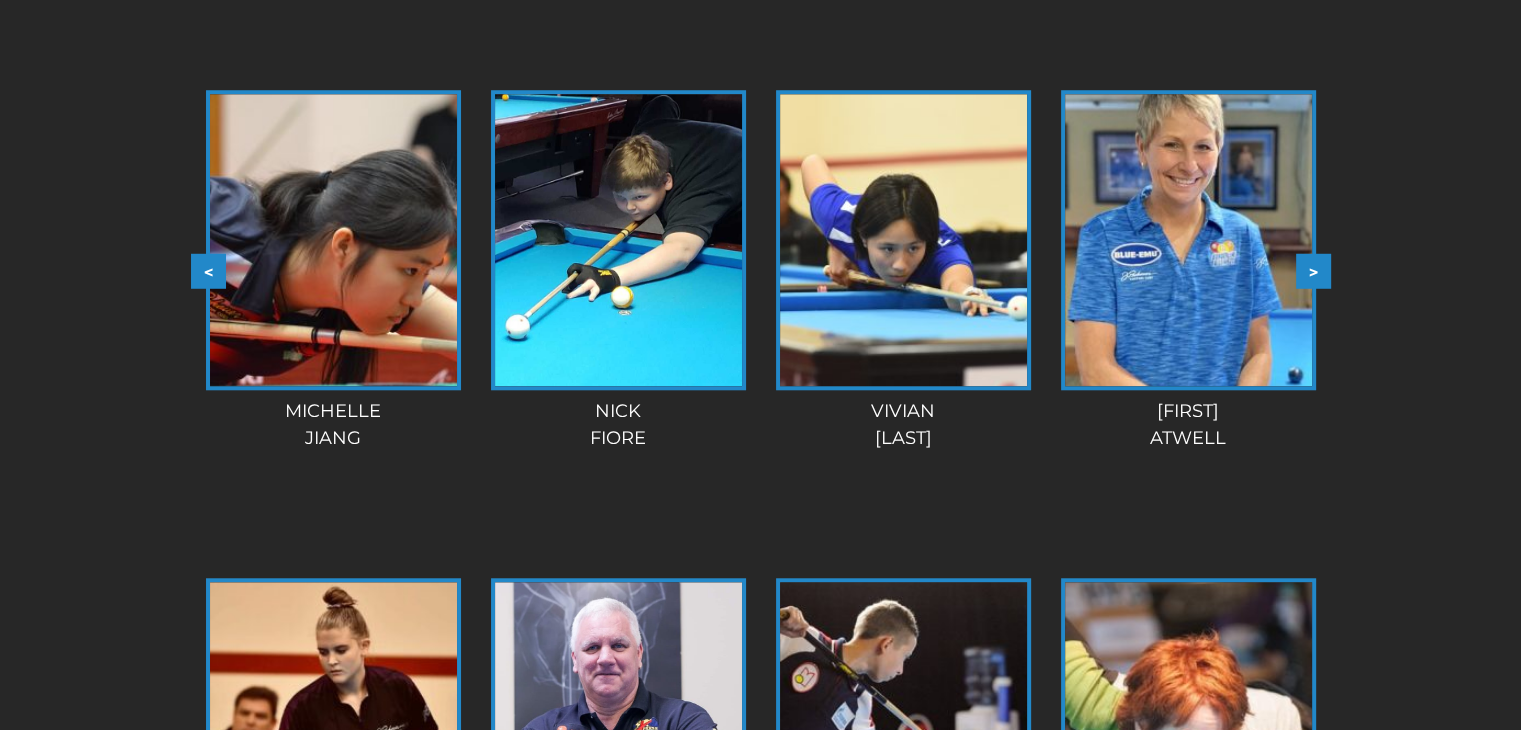 click on ">" at bounding box center [1313, 270] 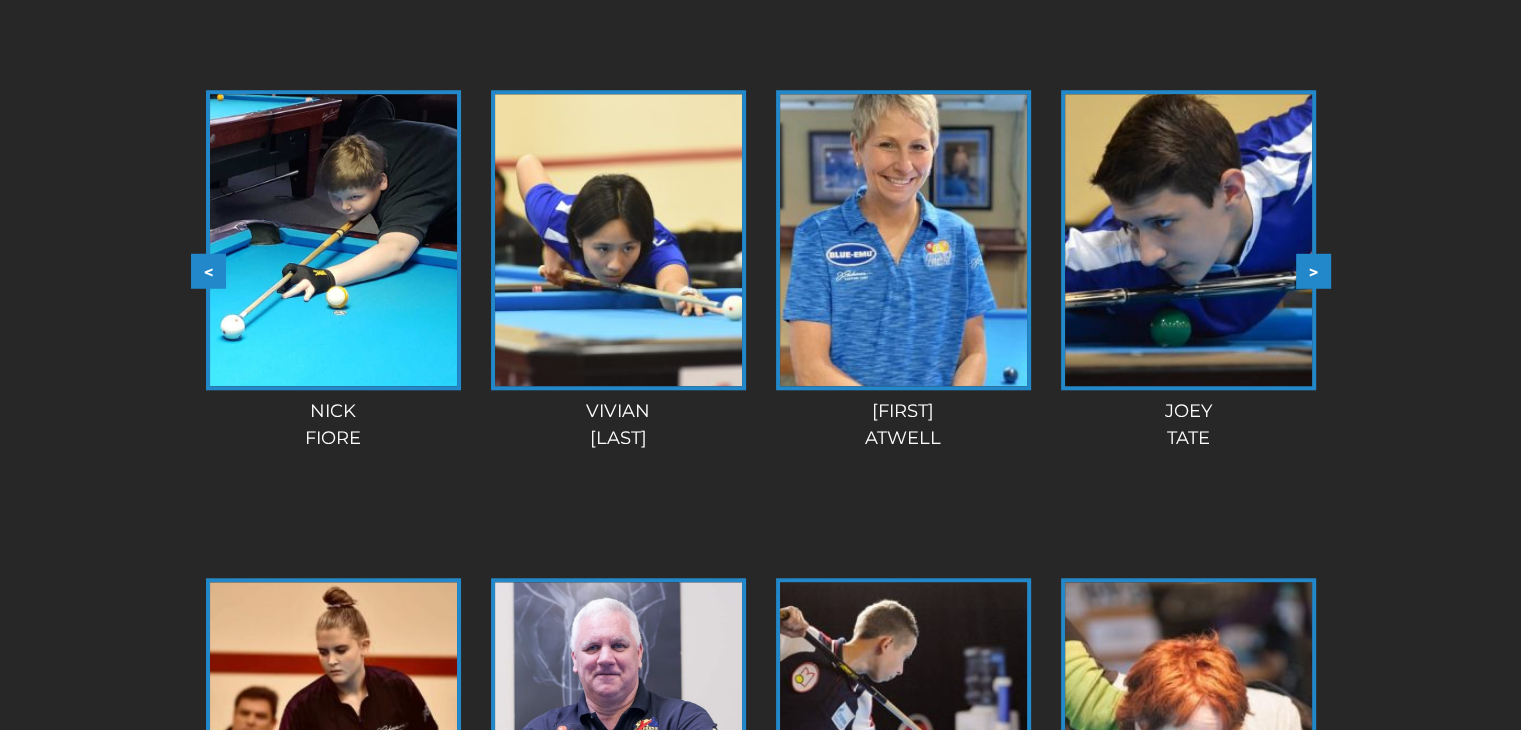 click on ">" at bounding box center (1313, 270) 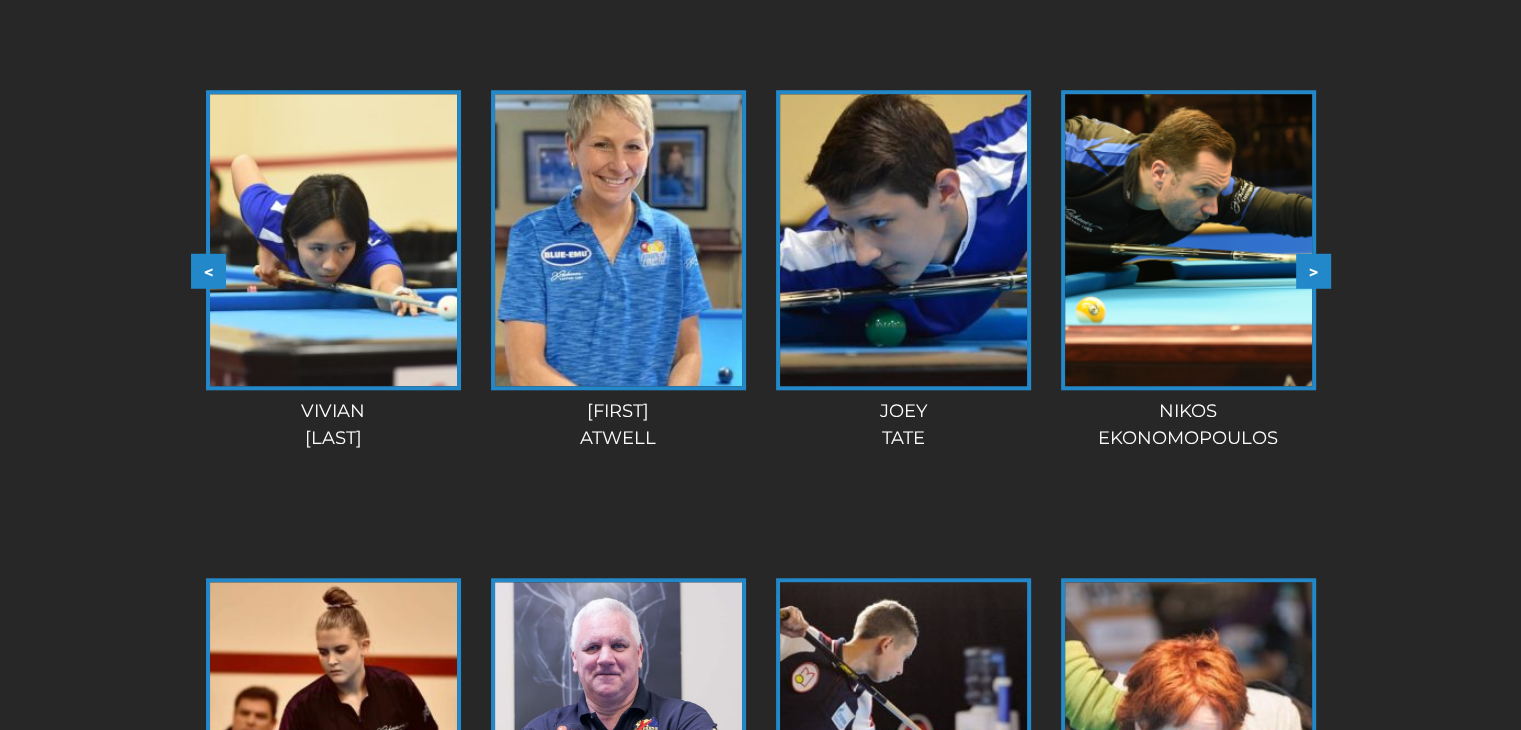 click on ">" at bounding box center [1313, 270] 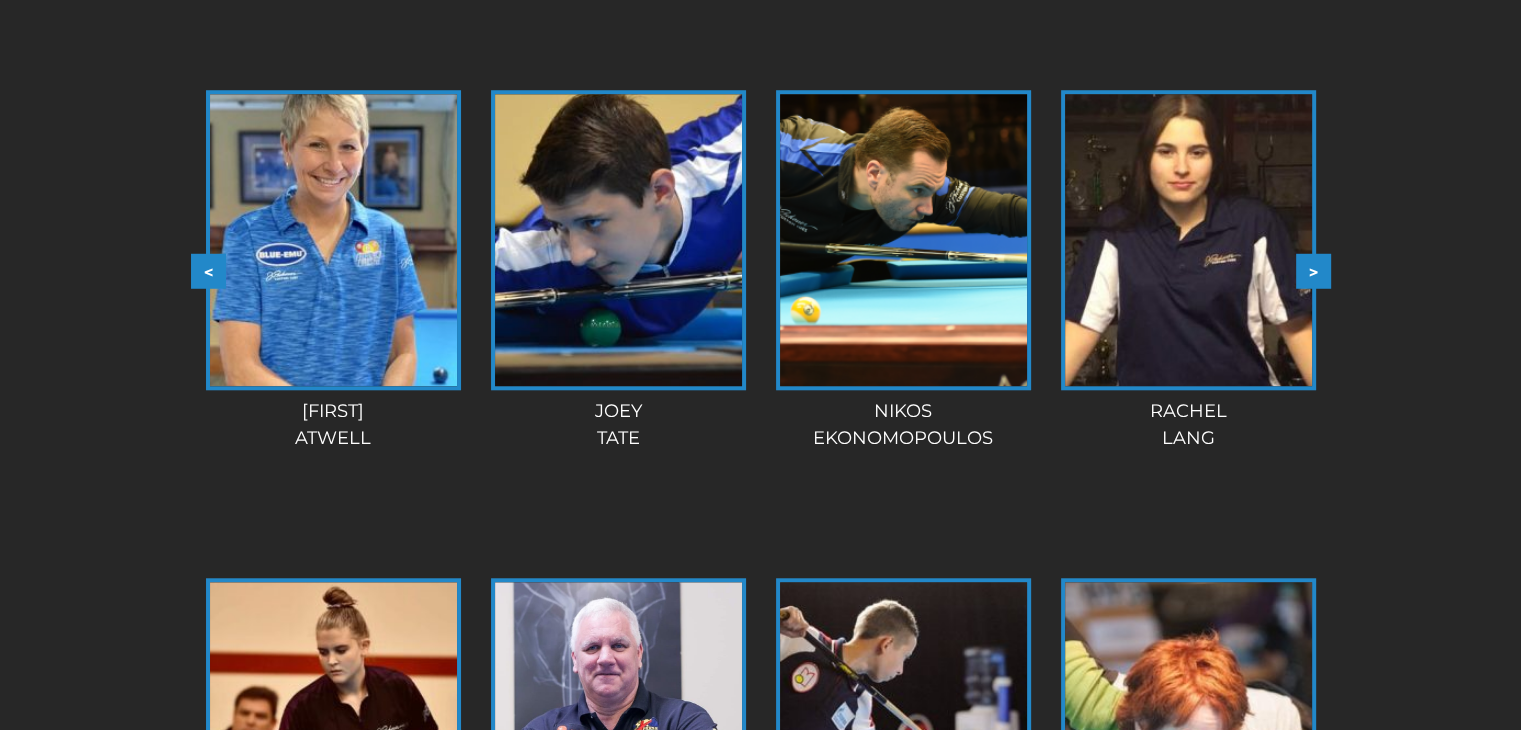 click on ">" at bounding box center [1313, 270] 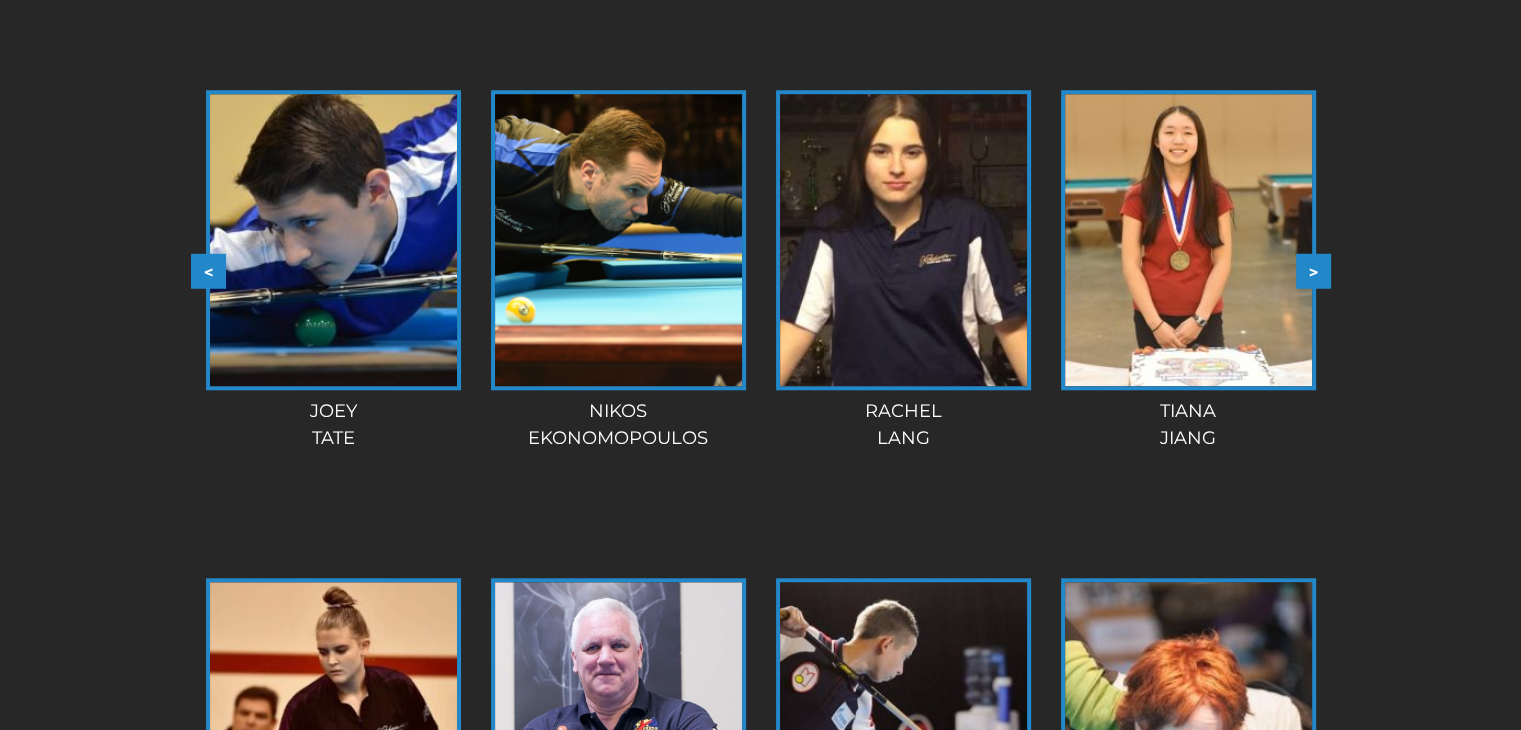 click on ">" at bounding box center [1313, 270] 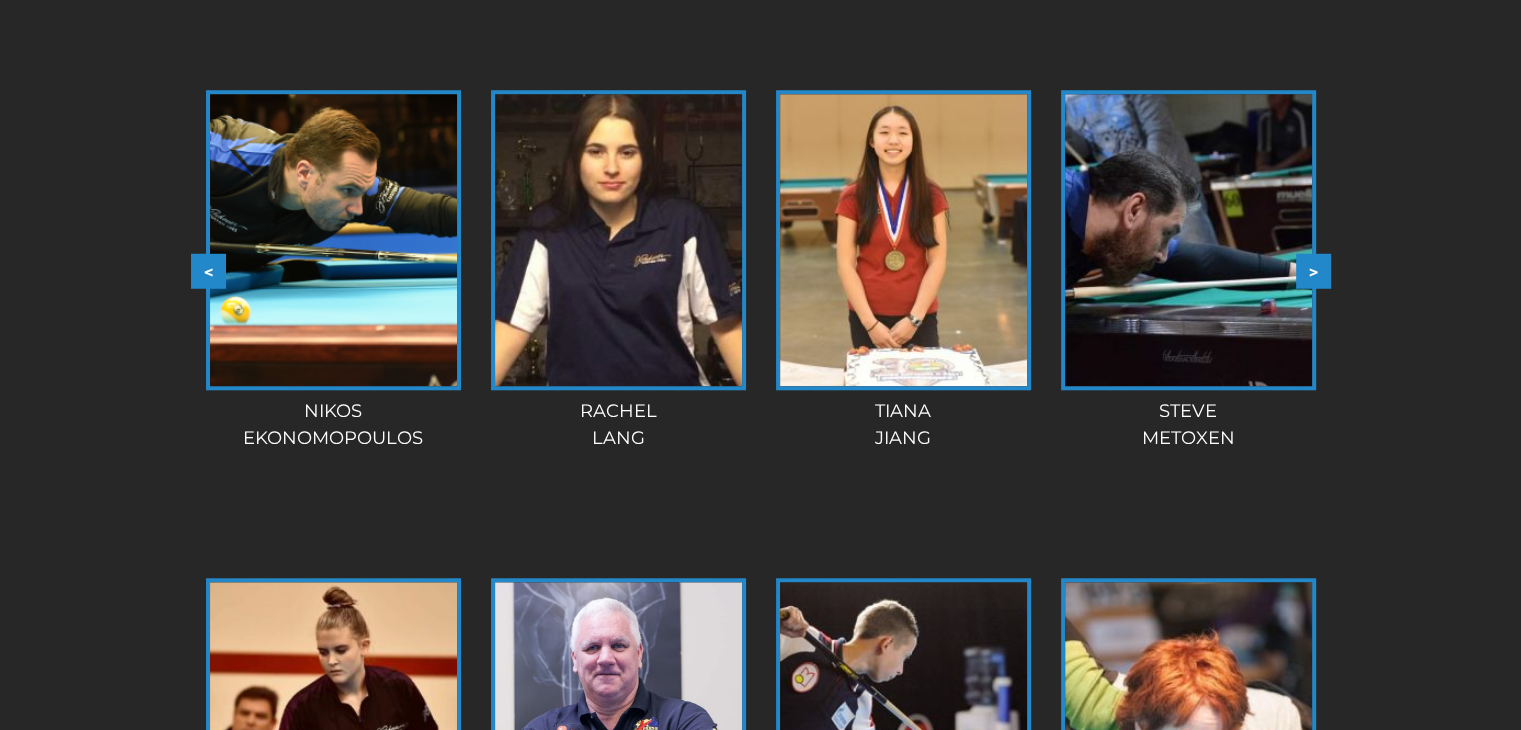 click on ">" at bounding box center [1313, 270] 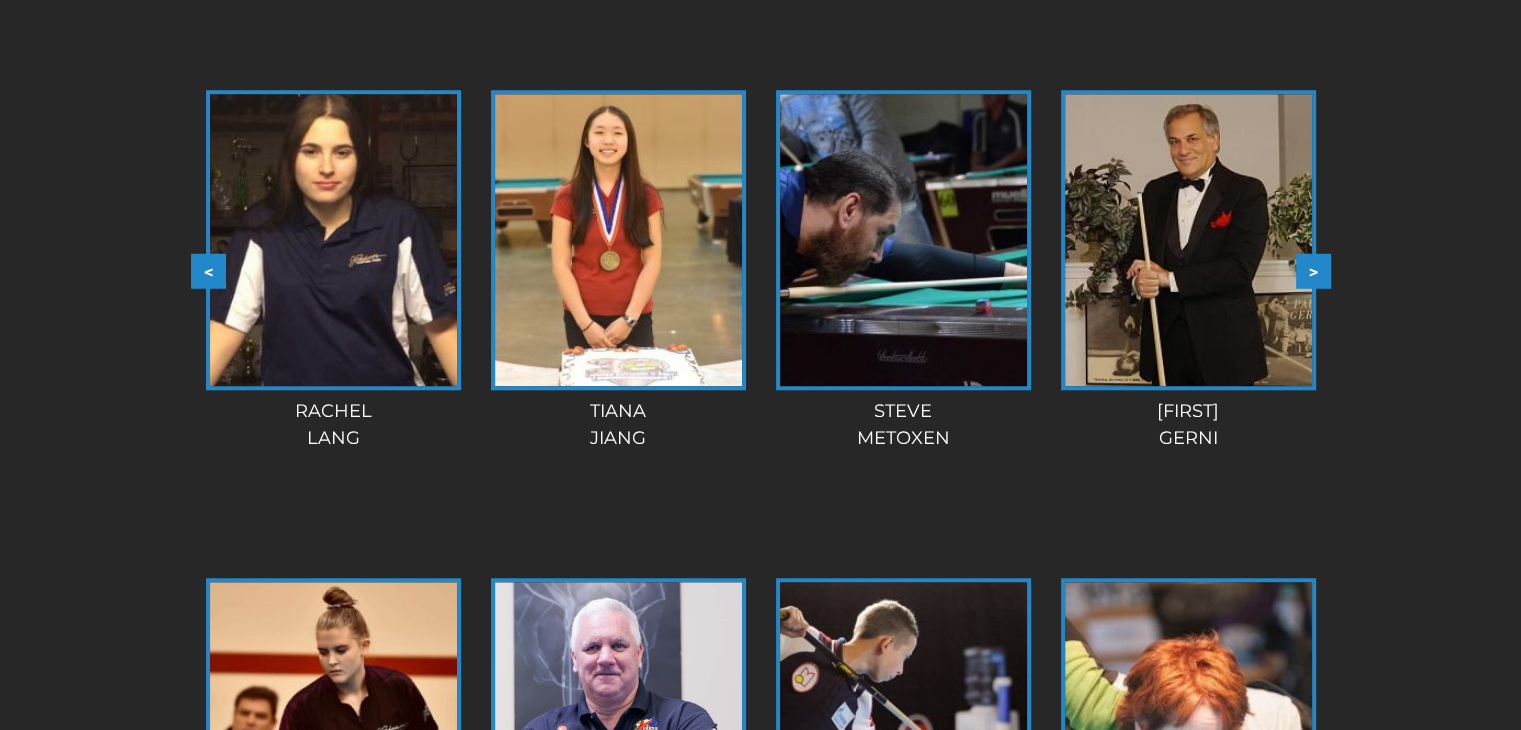 click on ">" at bounding box center (1313, 270) 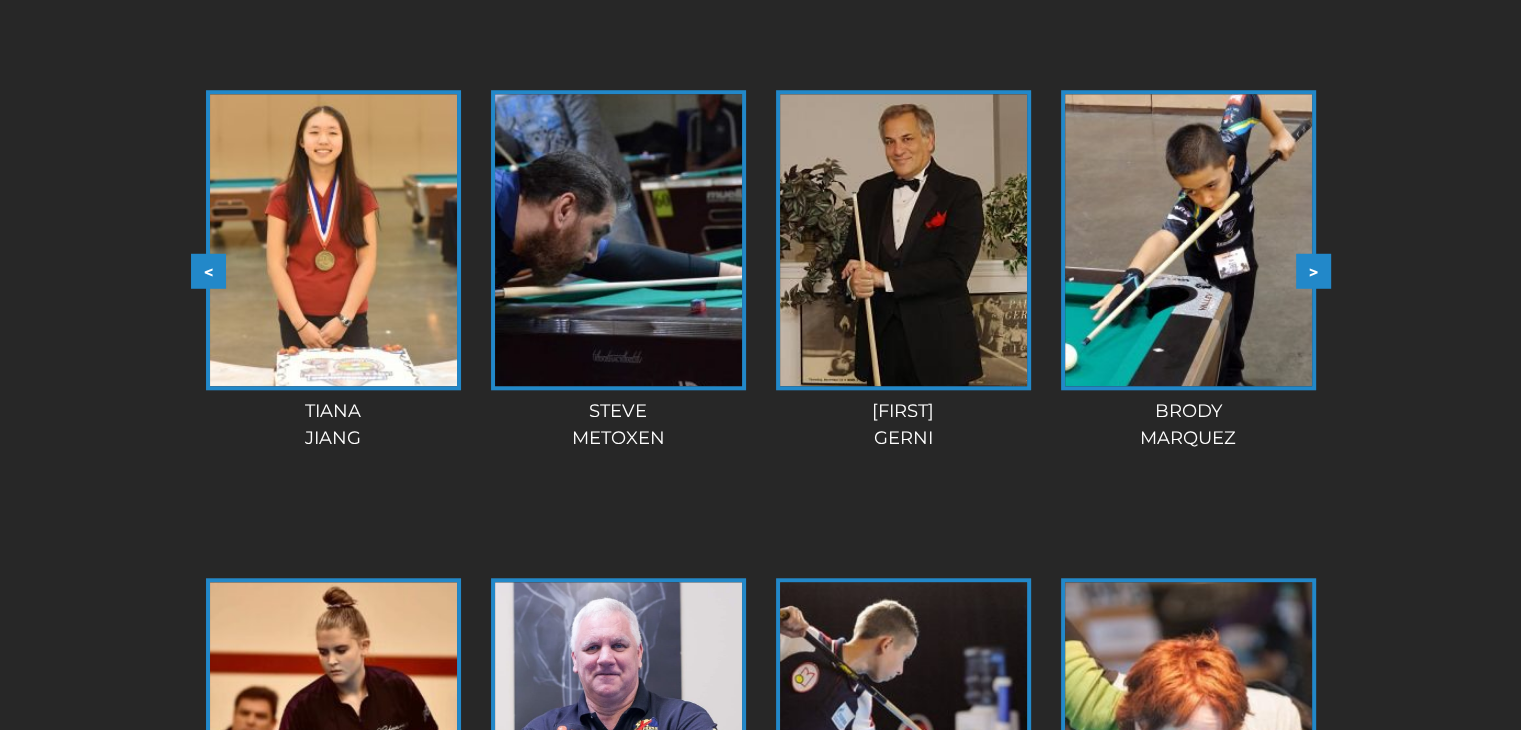 click on ">" at bounding box center (1313, 270) 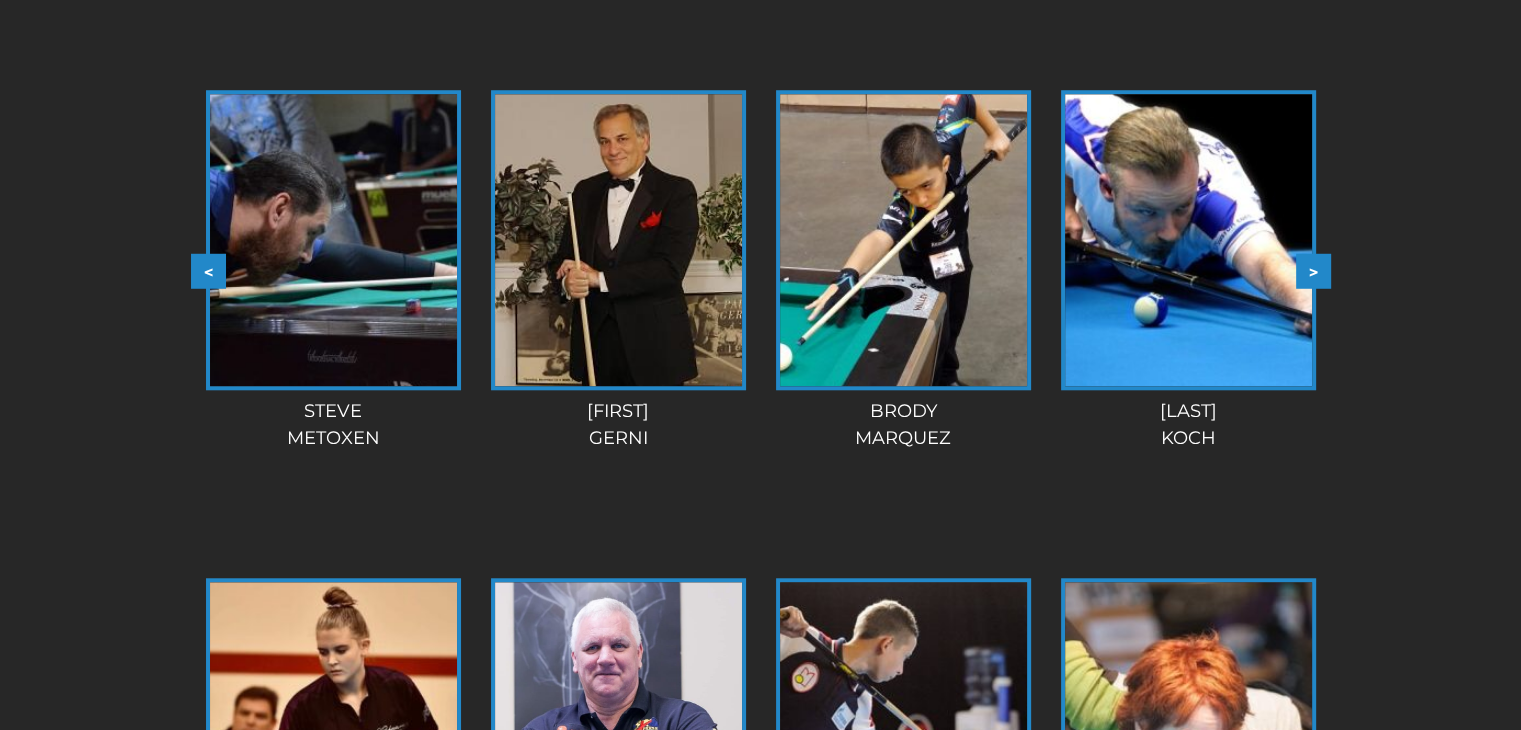 click on ">" at bounding box center [1313, 270] 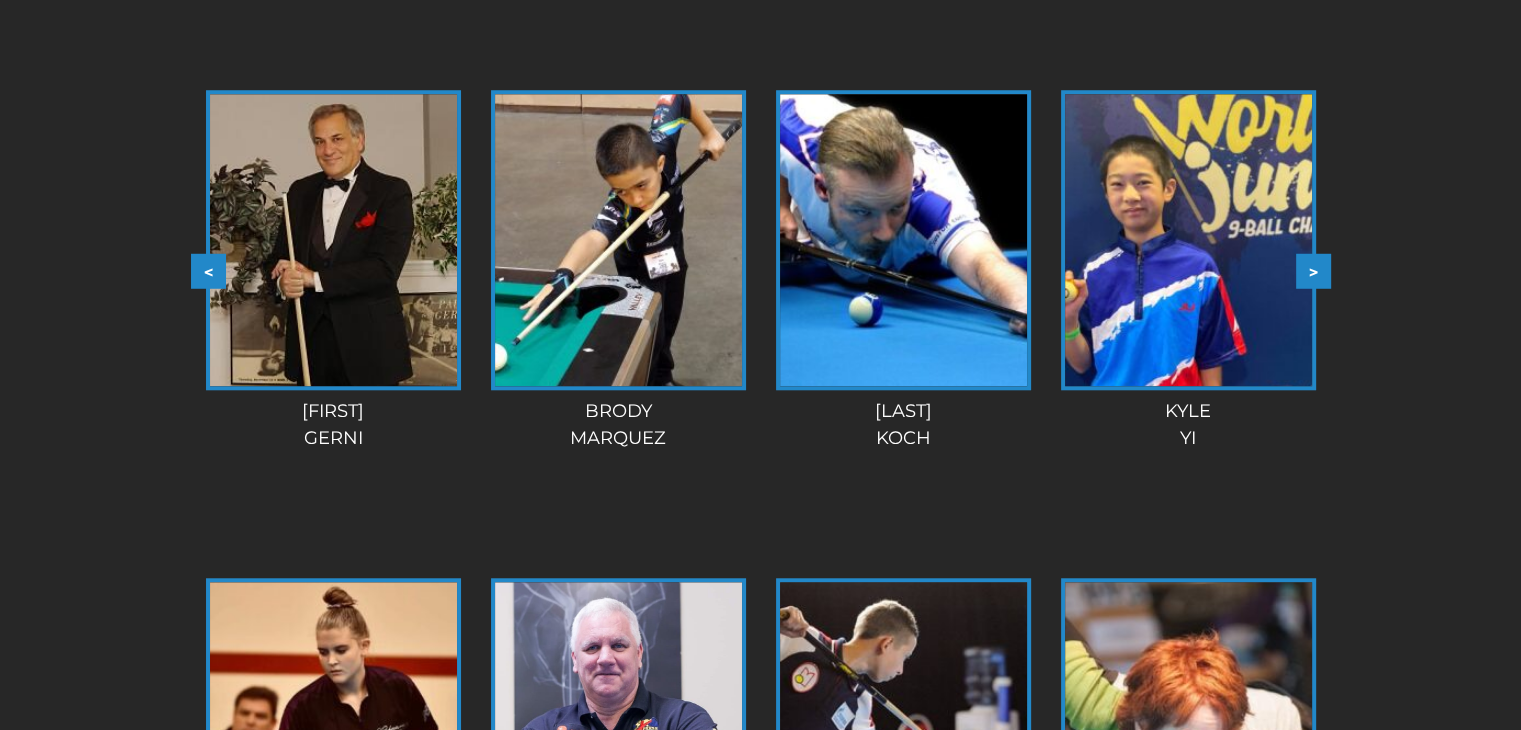 click on ">" at bounding box center (1313, 270) 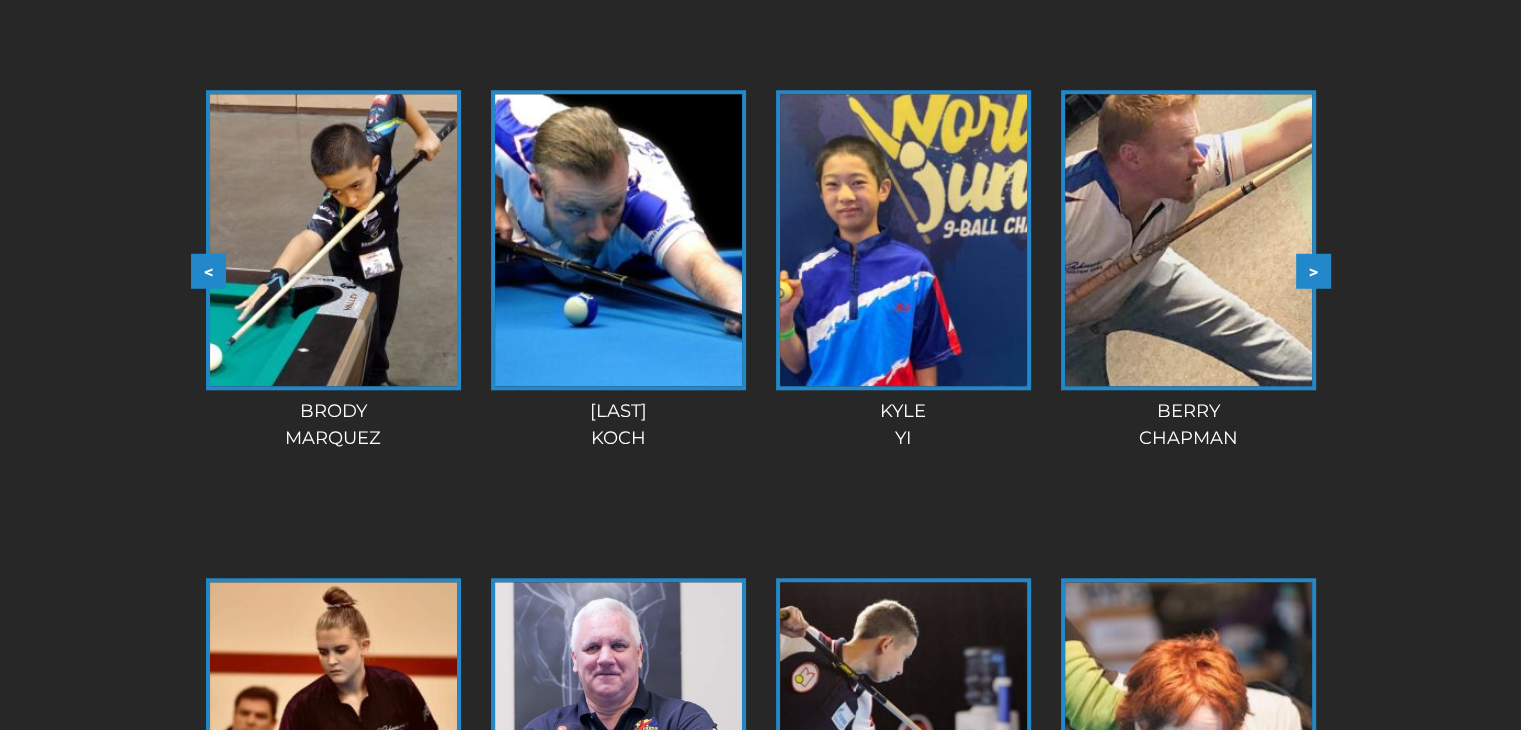 click on ">" at bounding box center (1313, 270) 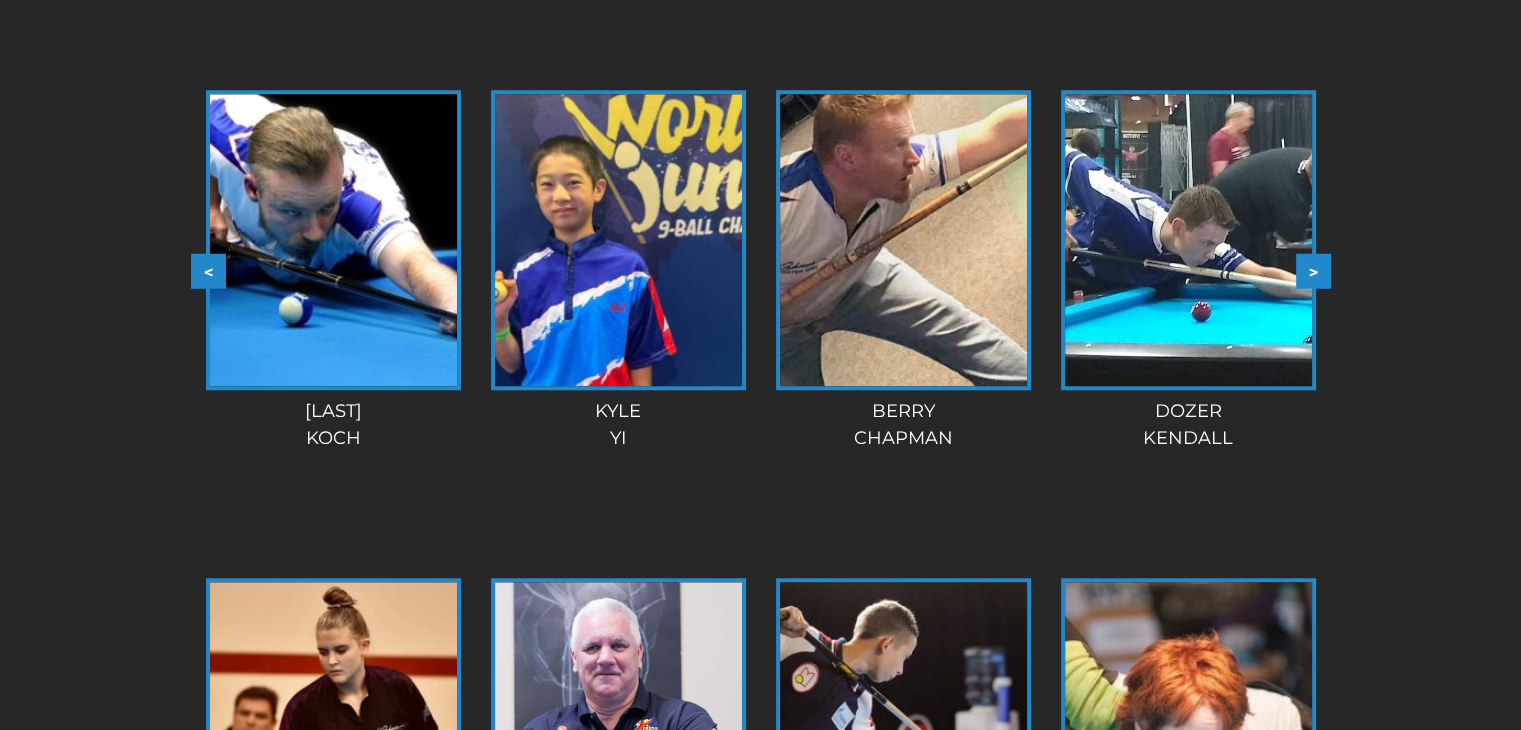click on ">" at bounding box center (1313, 270) 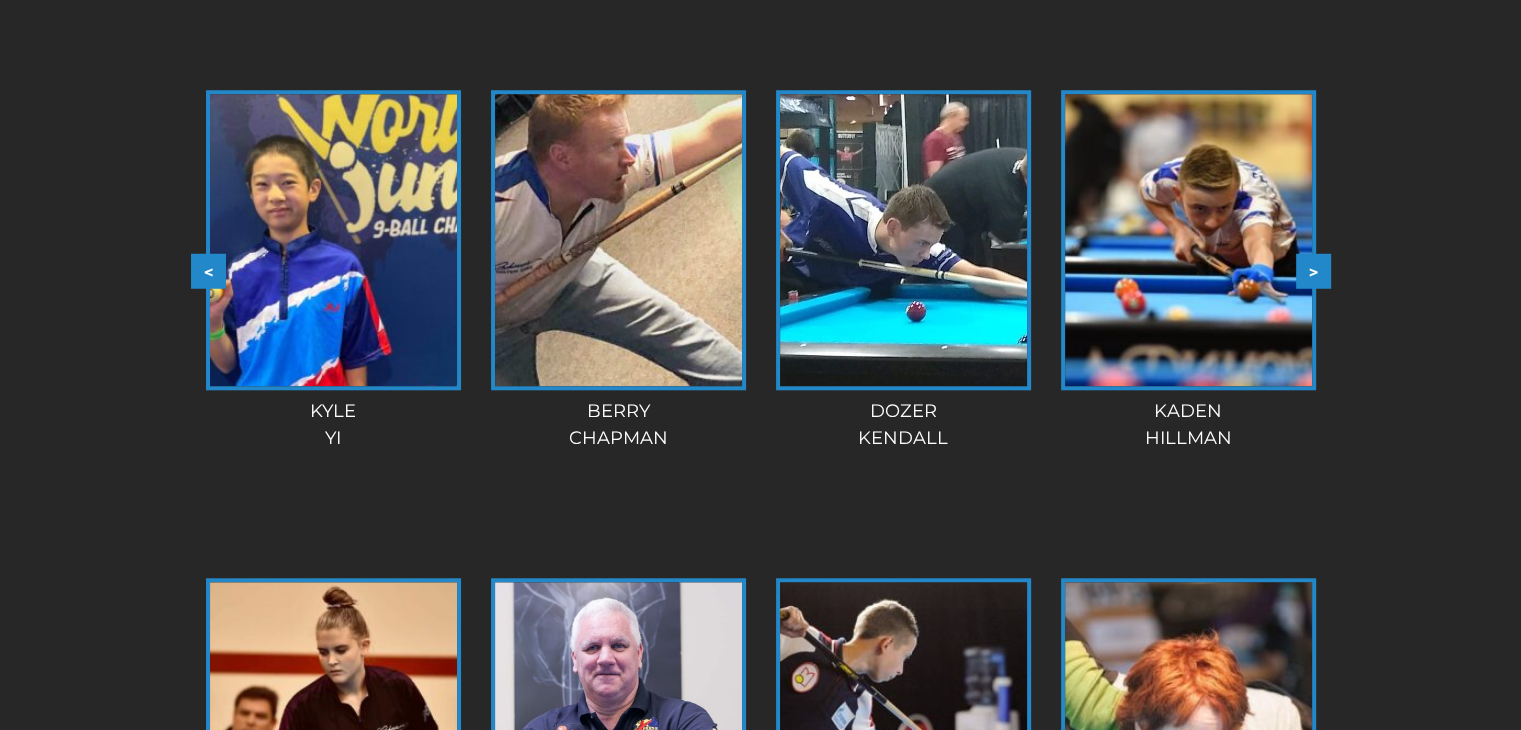 click on ">" at bounding box center [1313, 270] 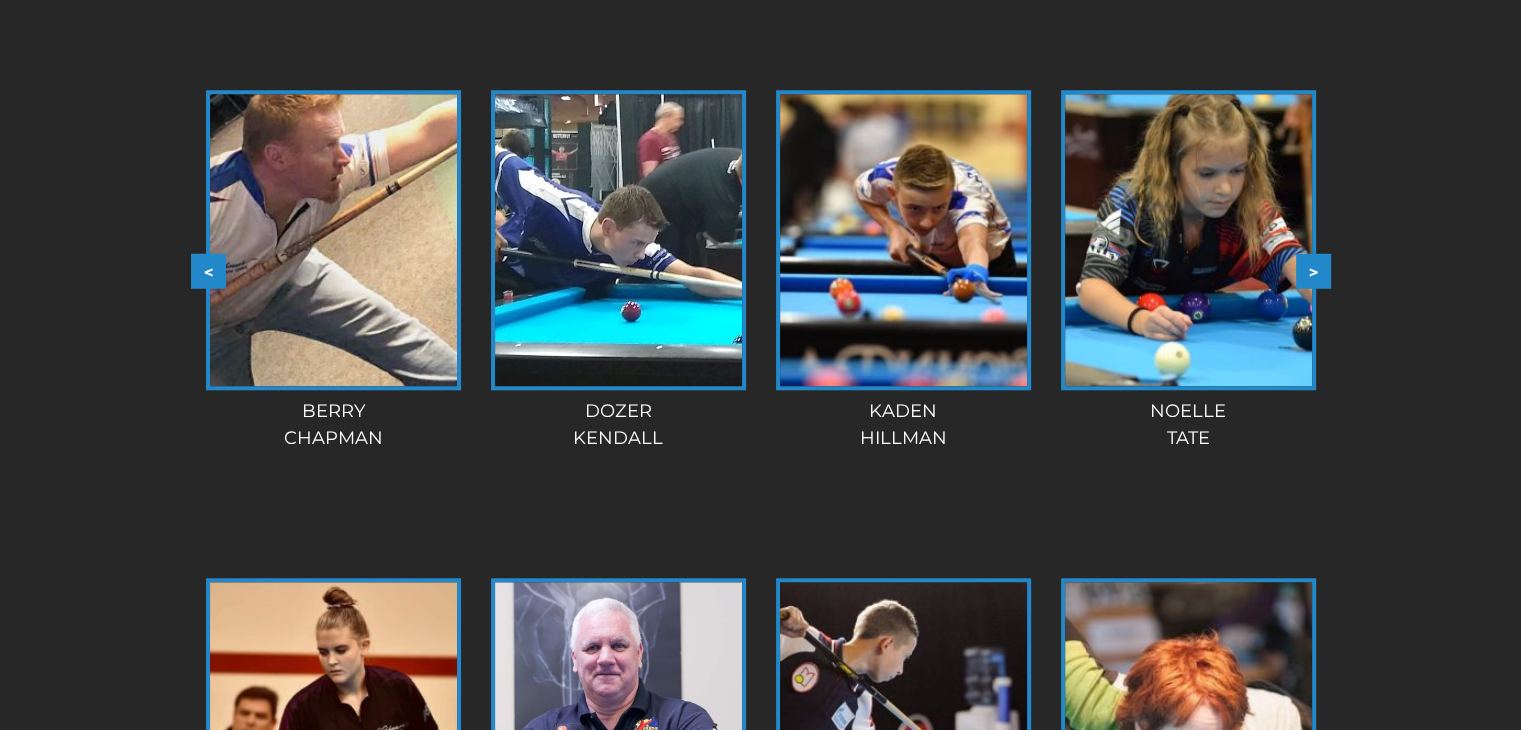 click on ">" at bounding box center [1313, 270] 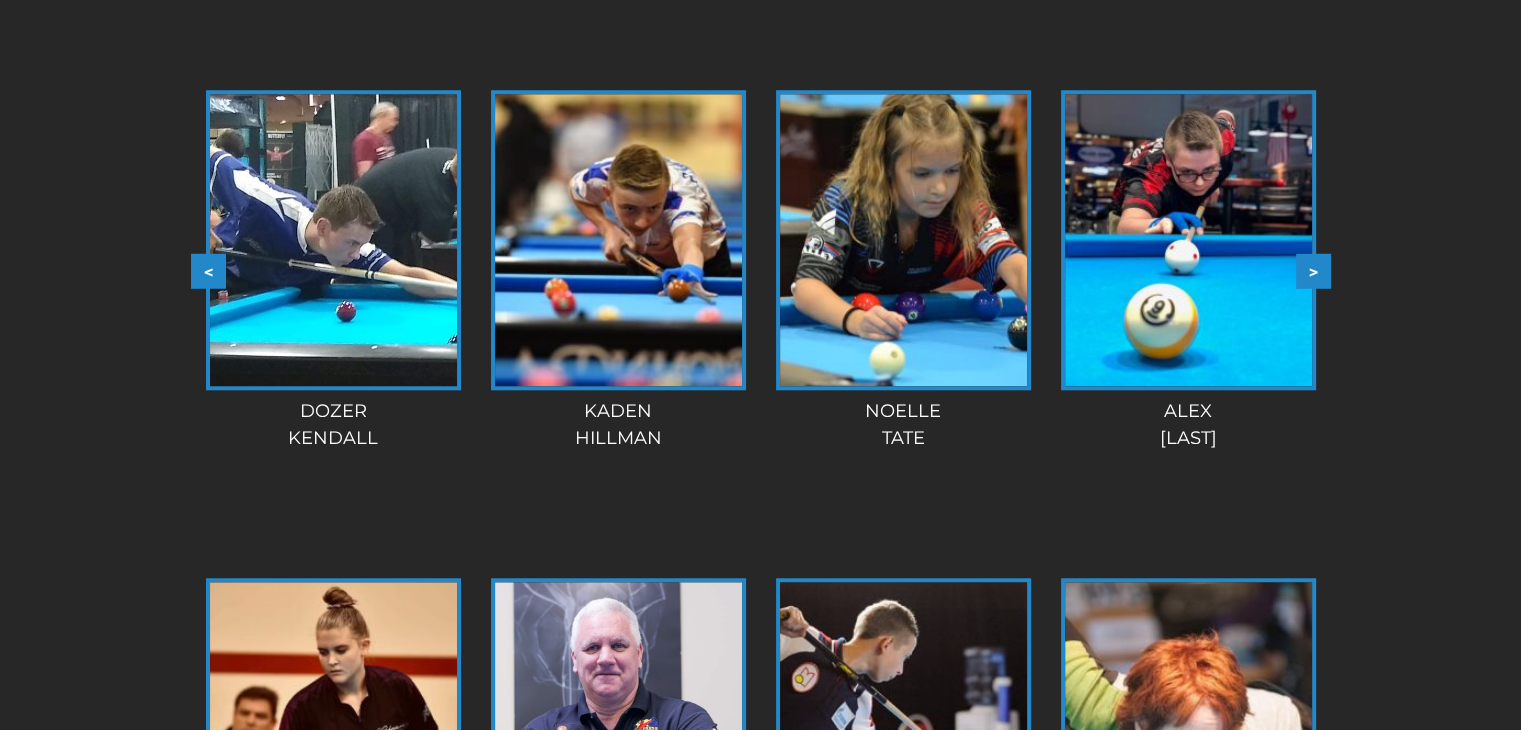 click on ">" at bounding box center [1313, 270] 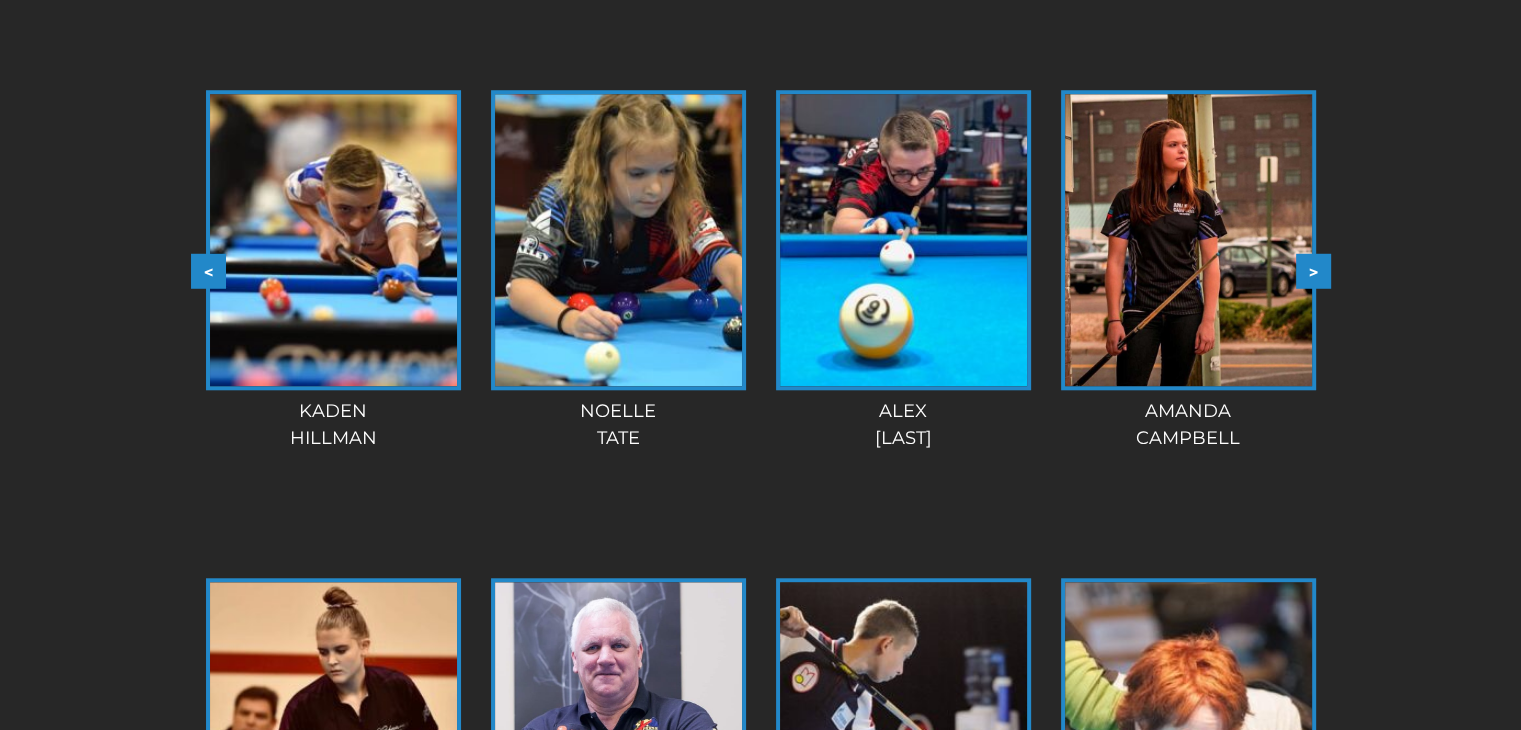 click on ">" at bounding box center (1313, 270) 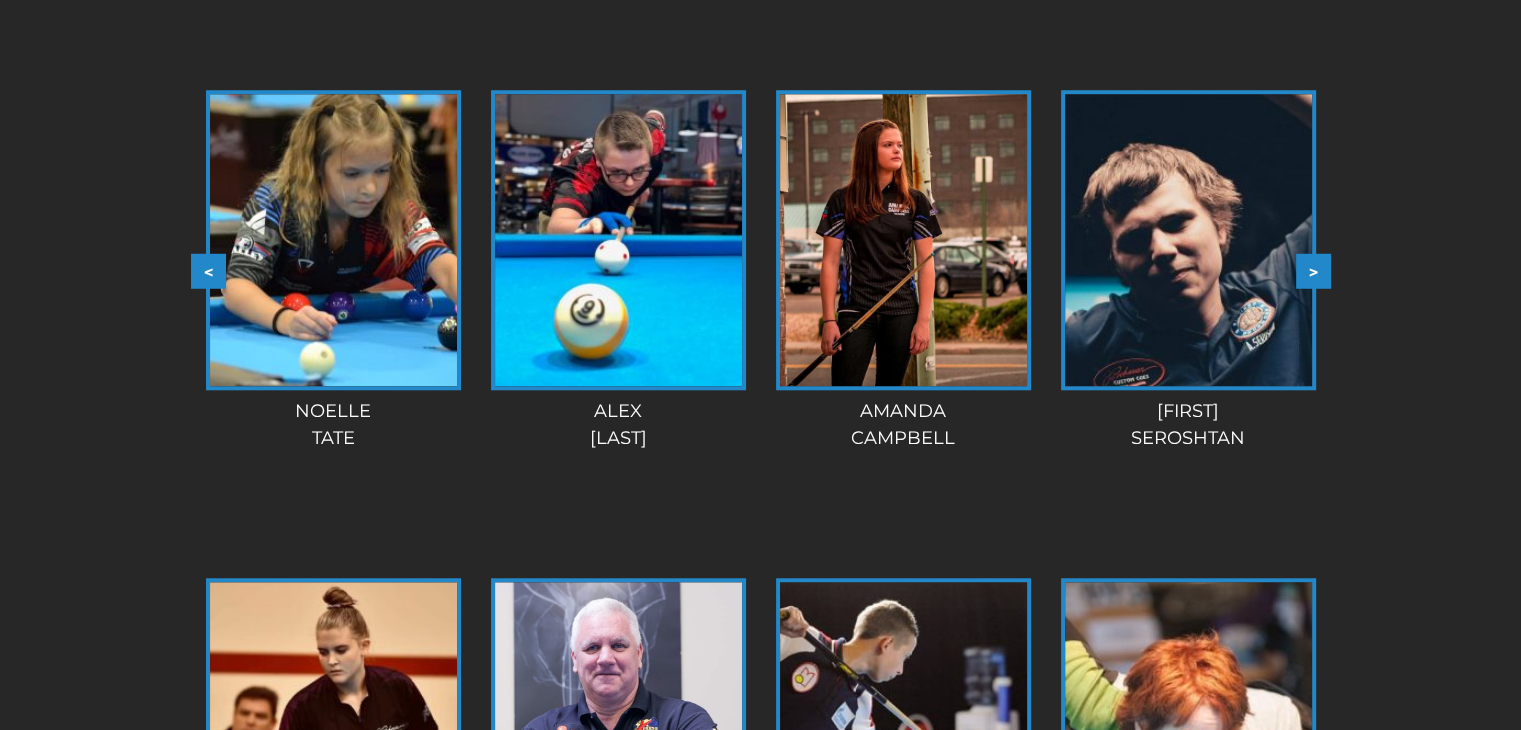 click on ">" at bounding box center [1313, 270] 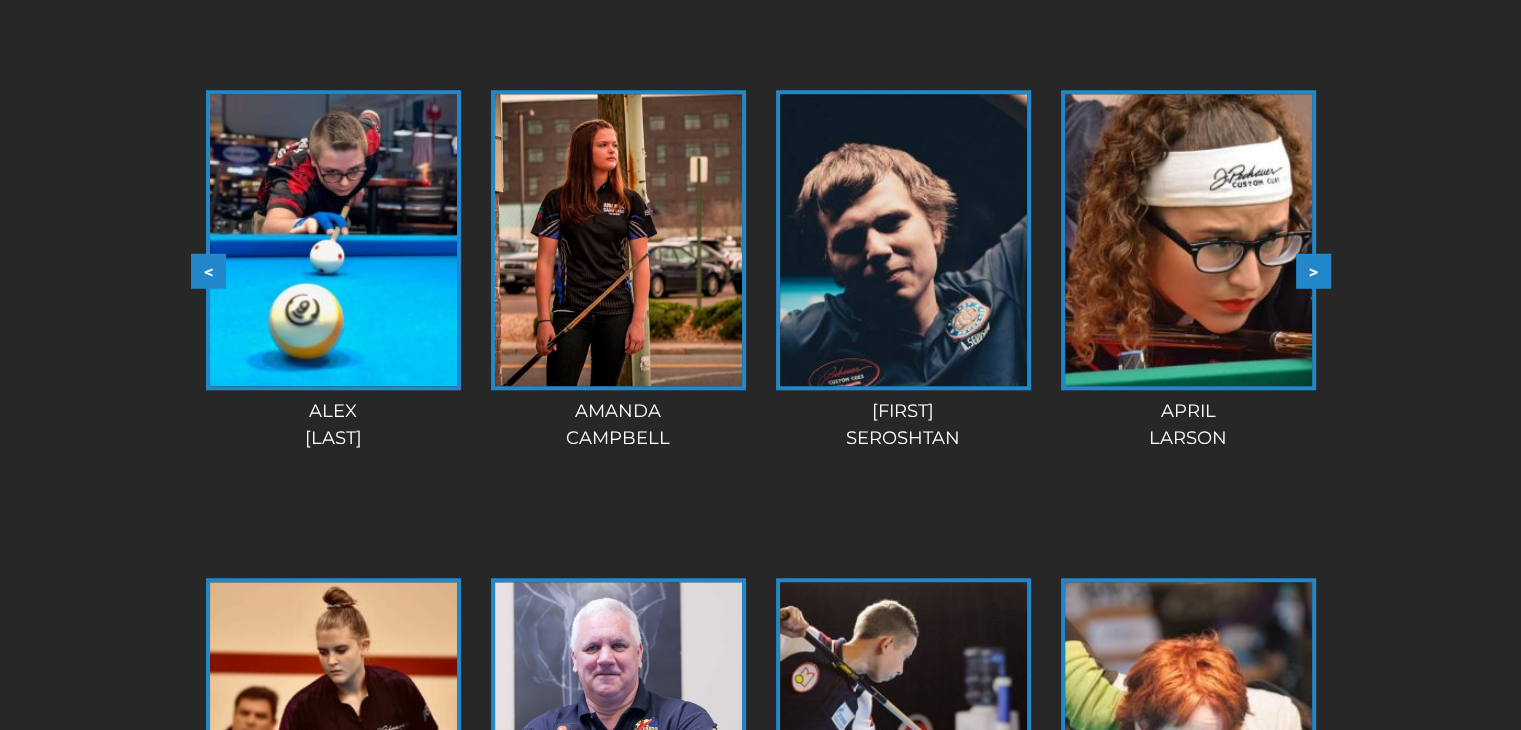 click on ">" at bounding box center (1313, 270) 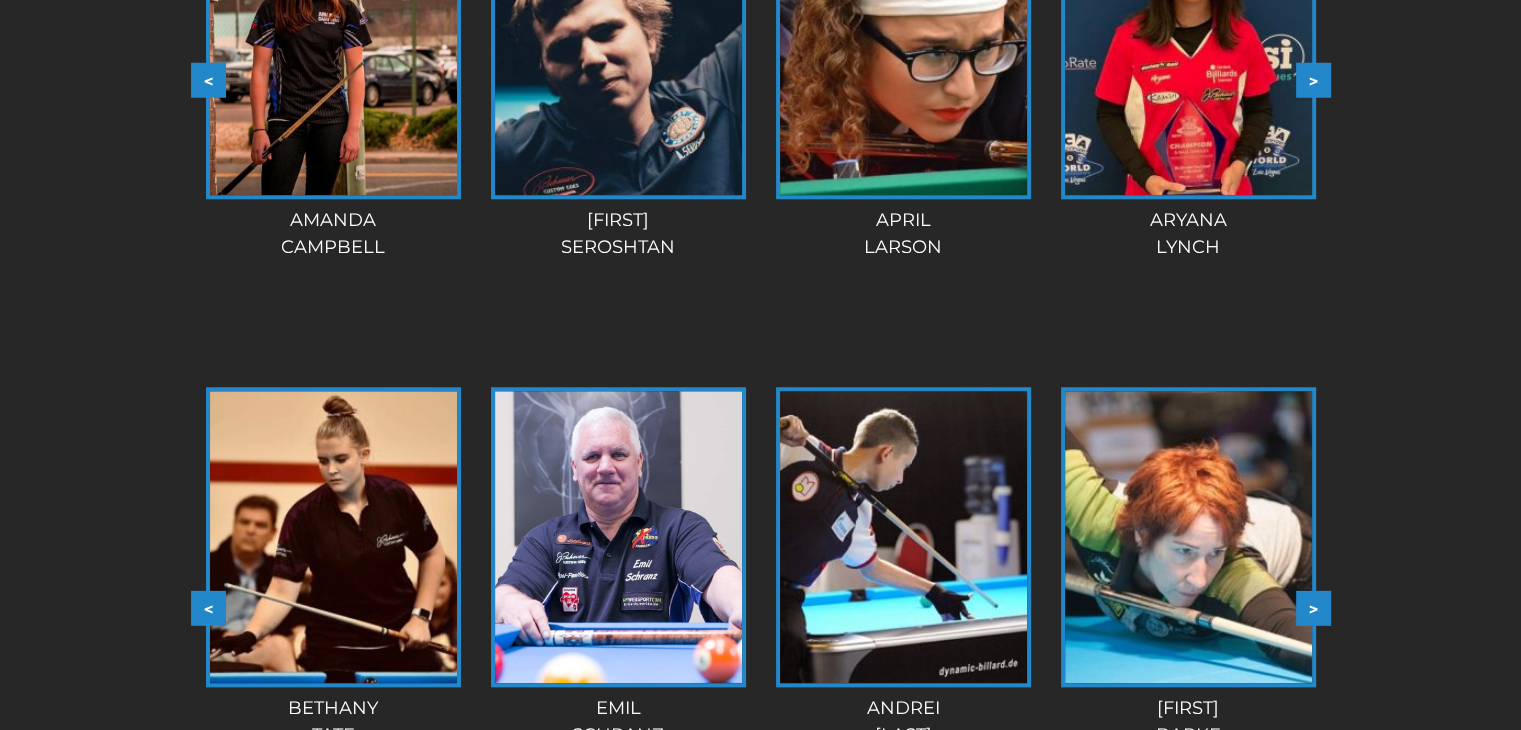 scroll, scrollTop: 1968, scrollLeft: 0, axis: vertical 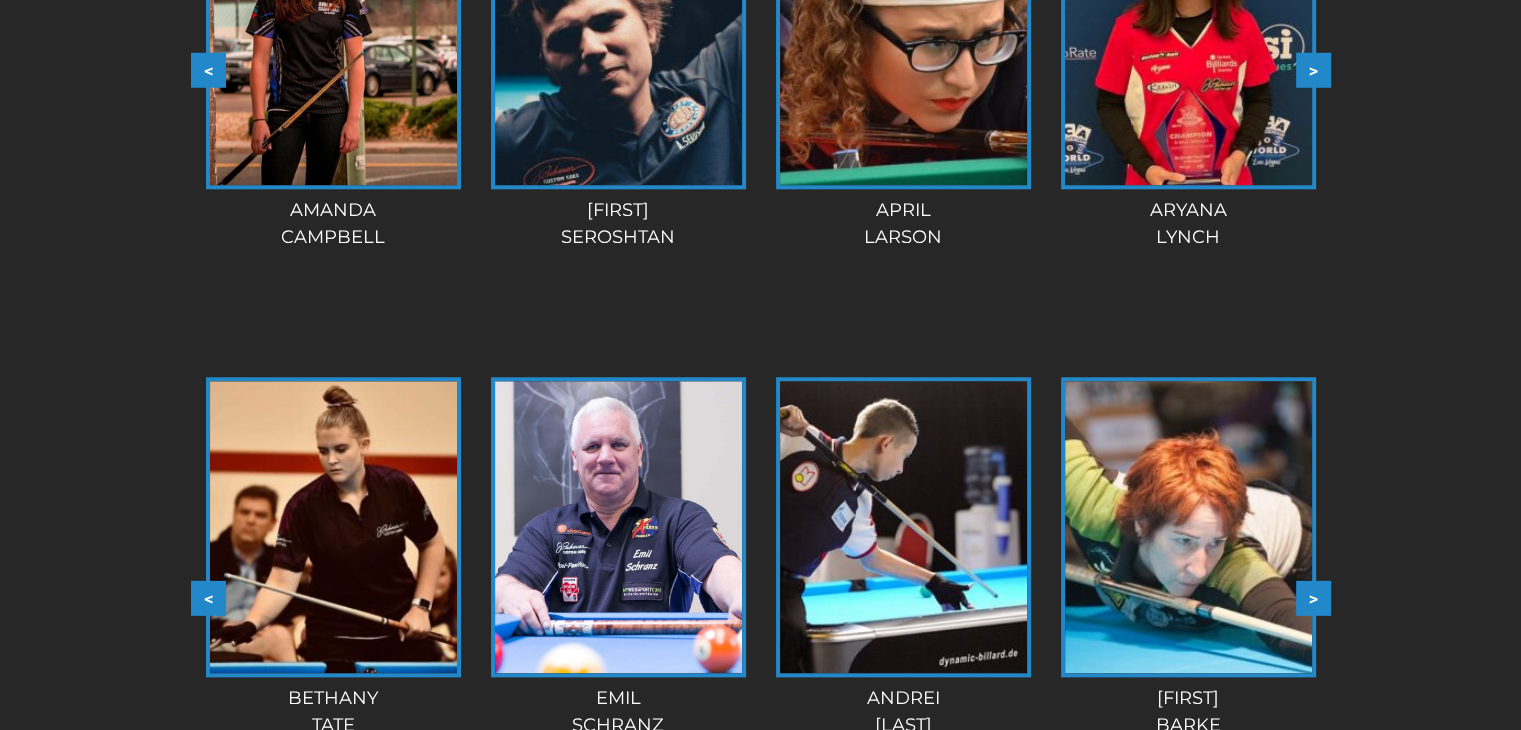 click on ">" at bounding box center [1313, 598] 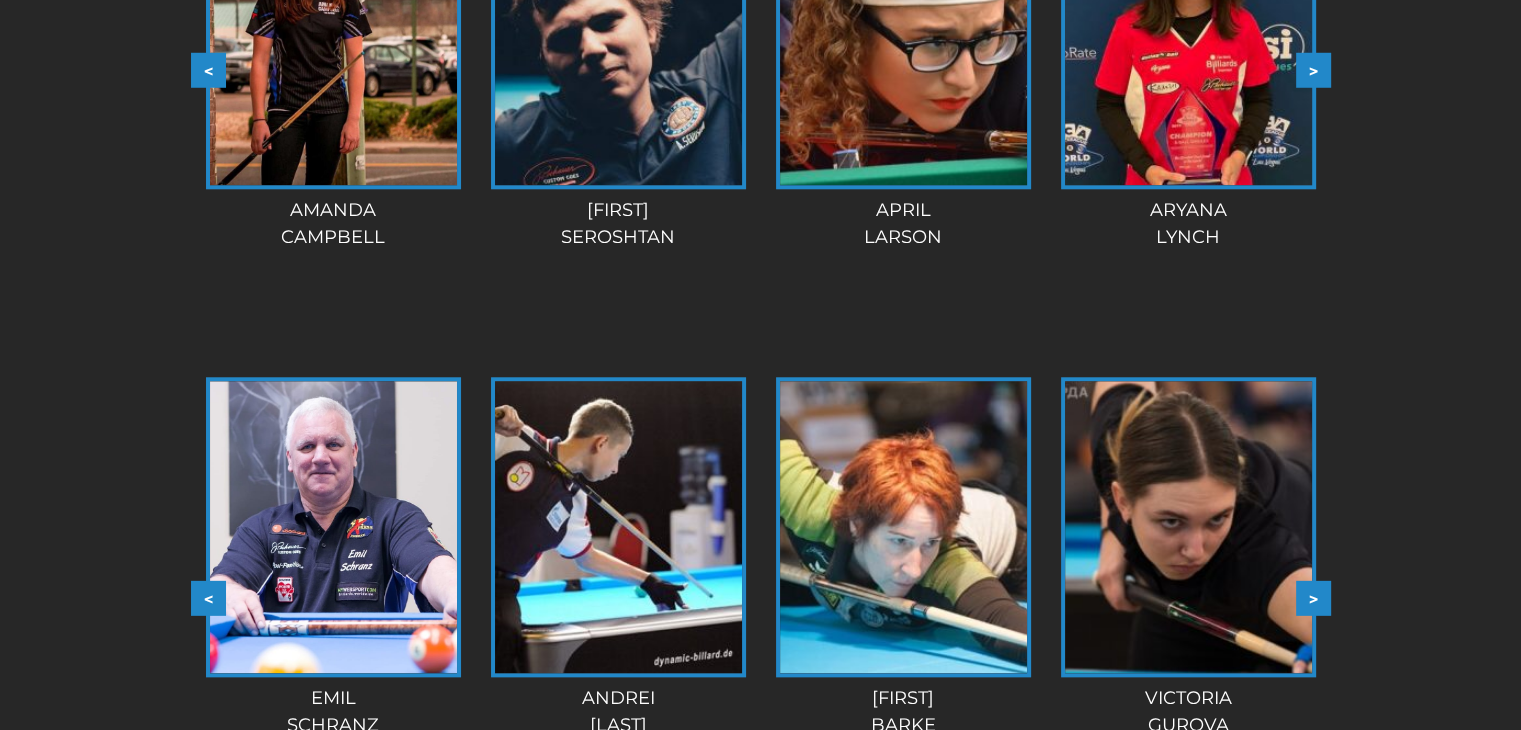click on ">" at bounding box center [1313, 598] 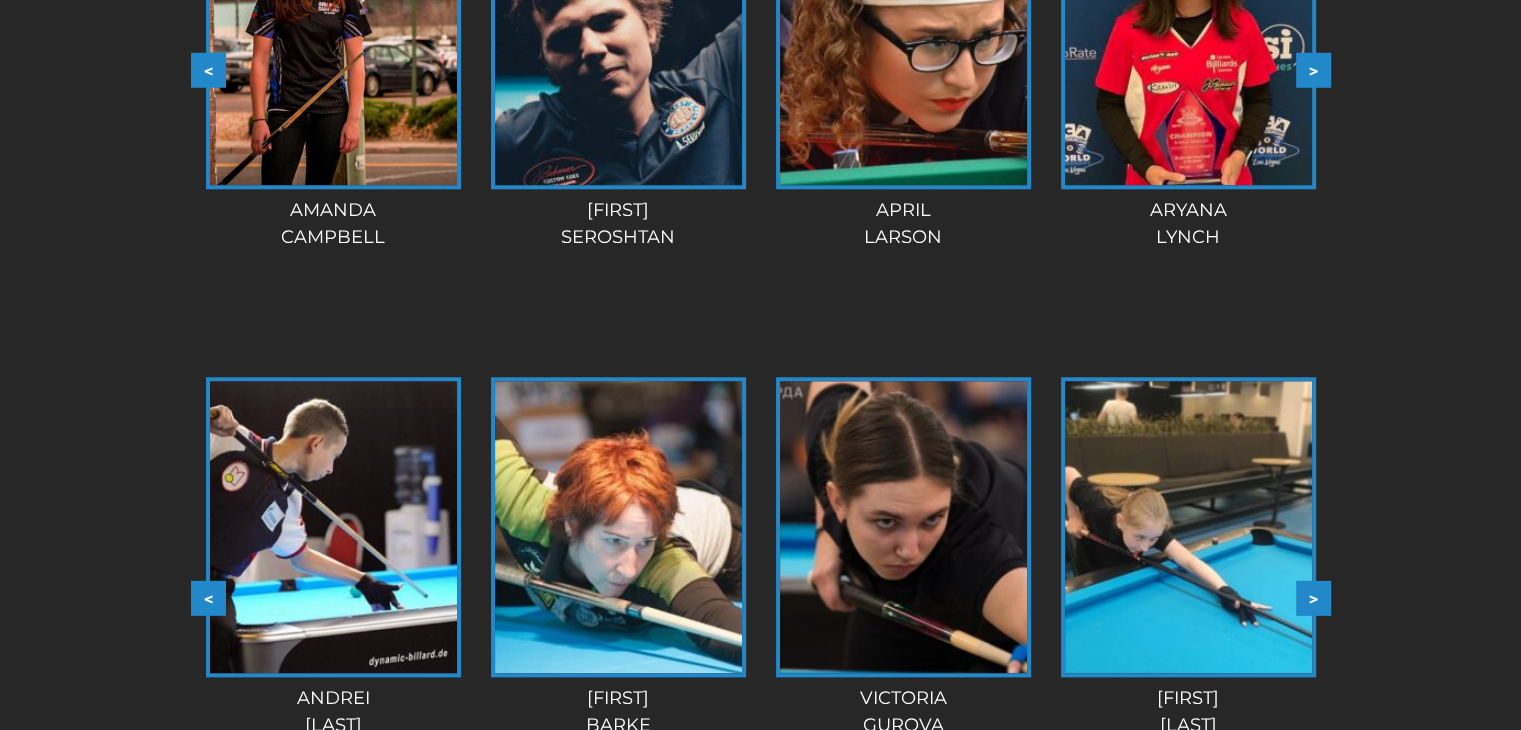 click on ">" at bounding box center (1313, 598) 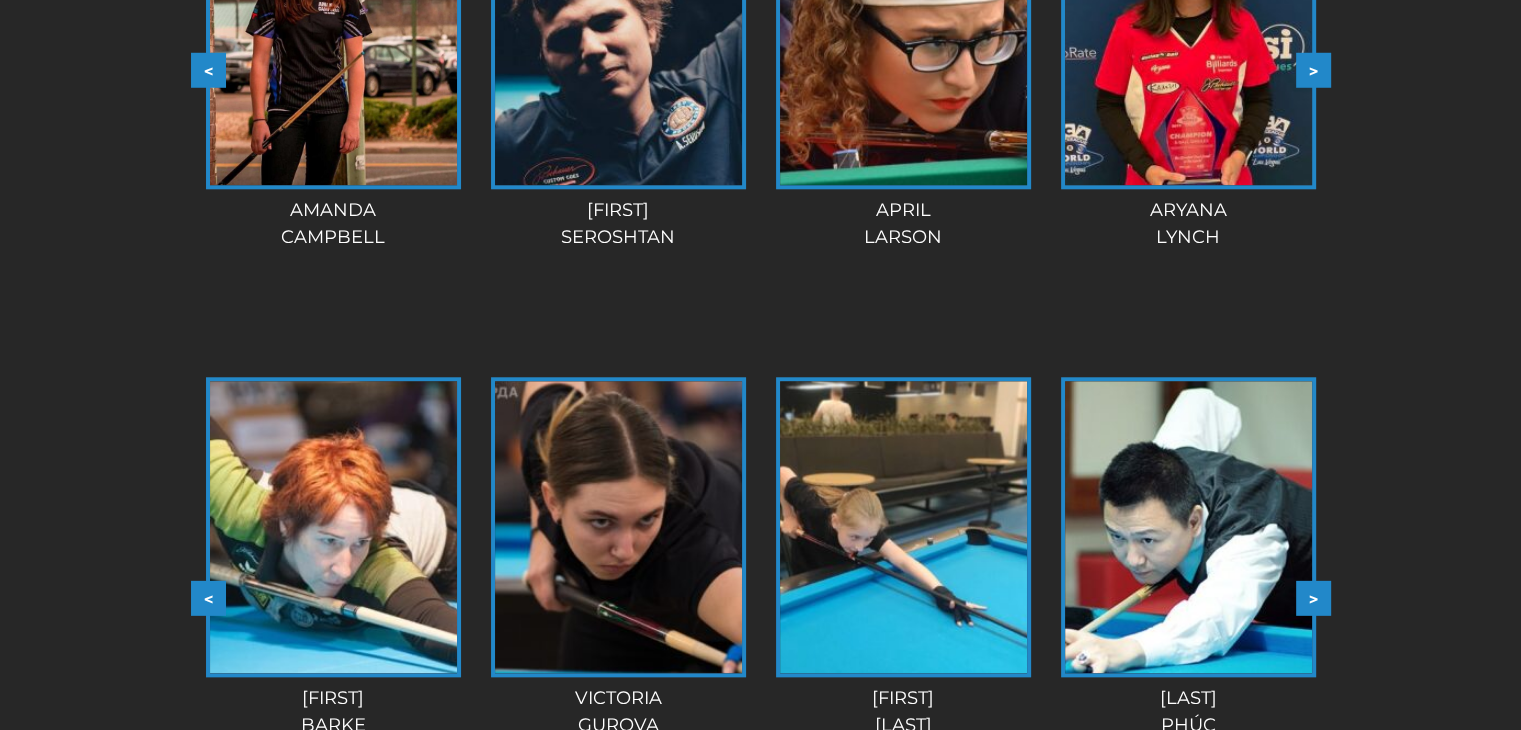 click on ">" at bounding box center [1313, 598] 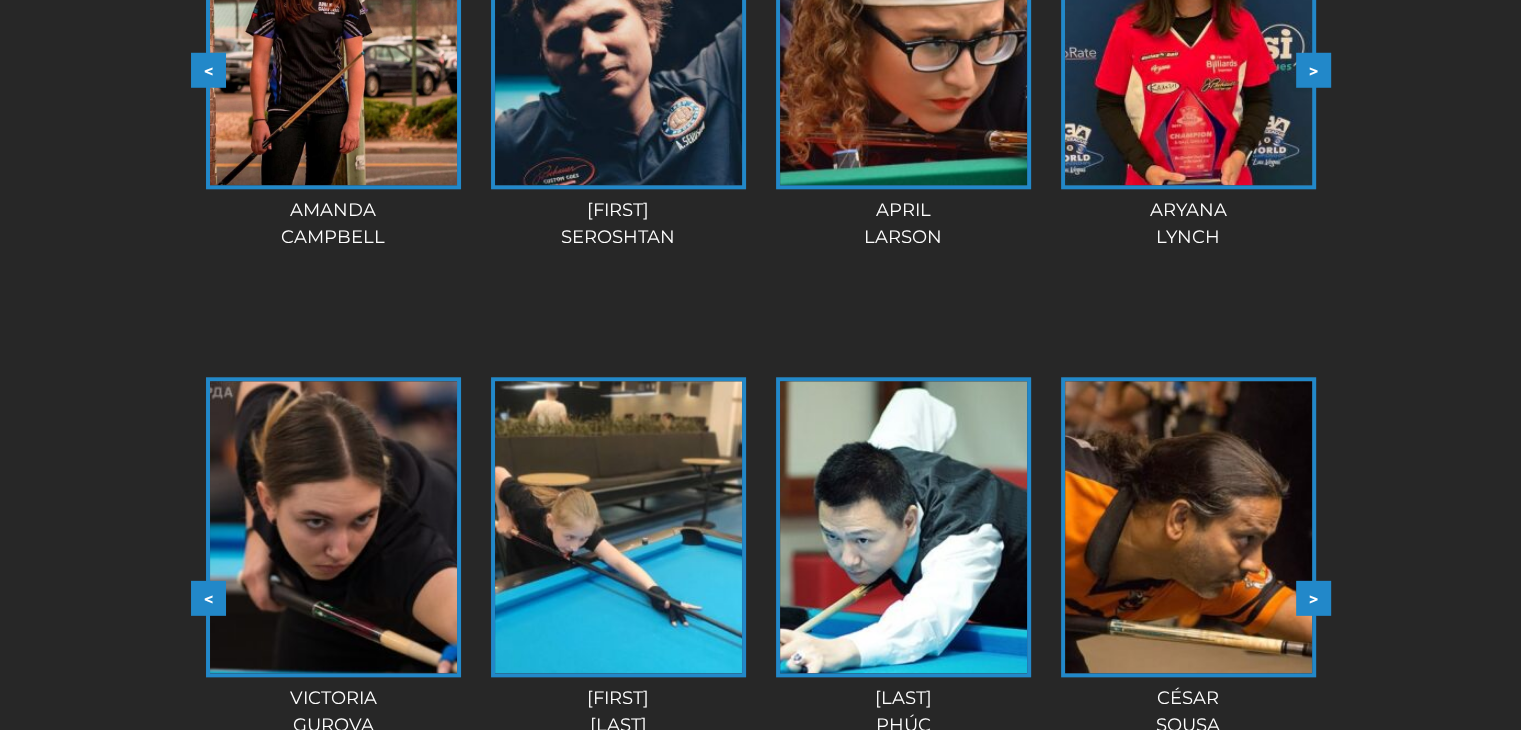 click on ">" at bounding box center [1313, 598] 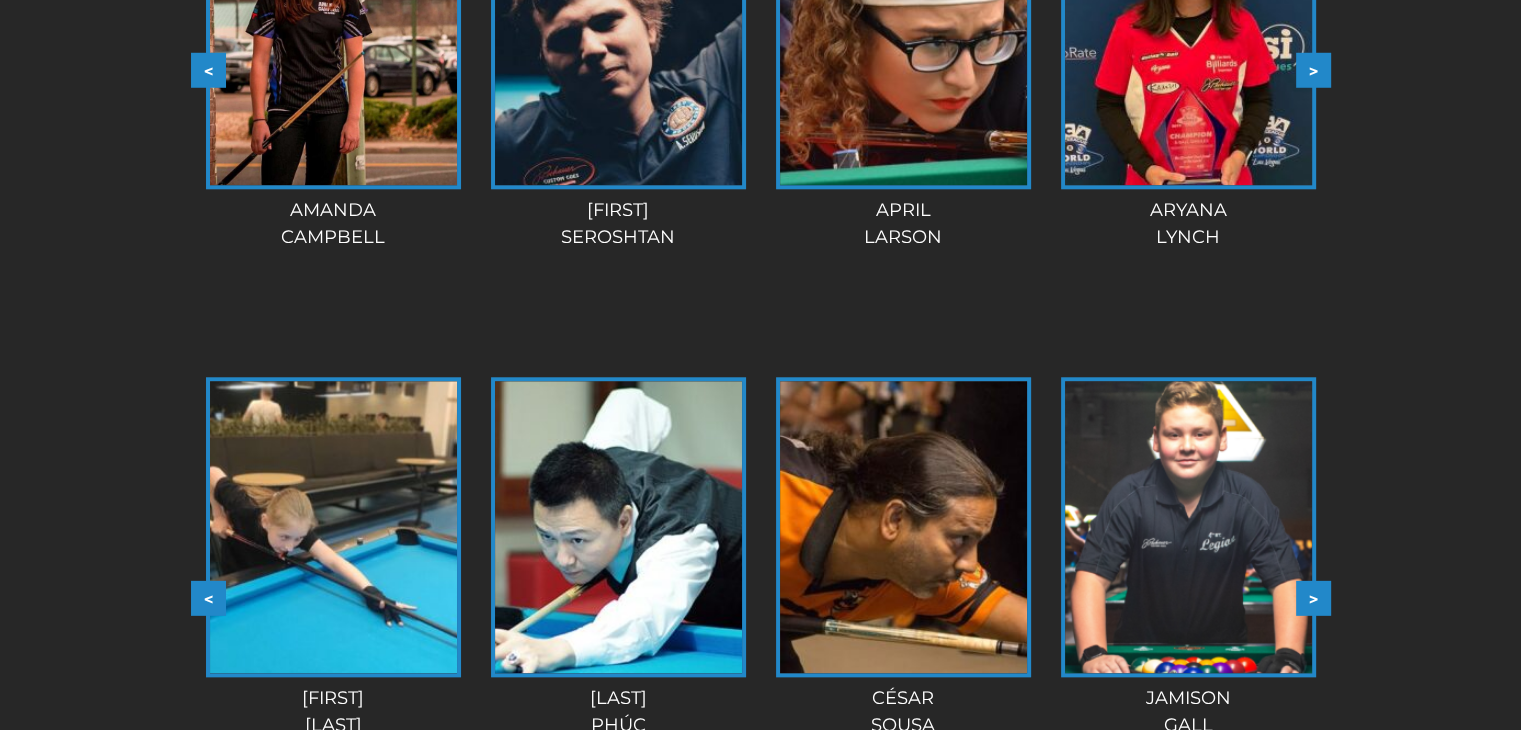 click on ">" at bounding box center (1313, 598) 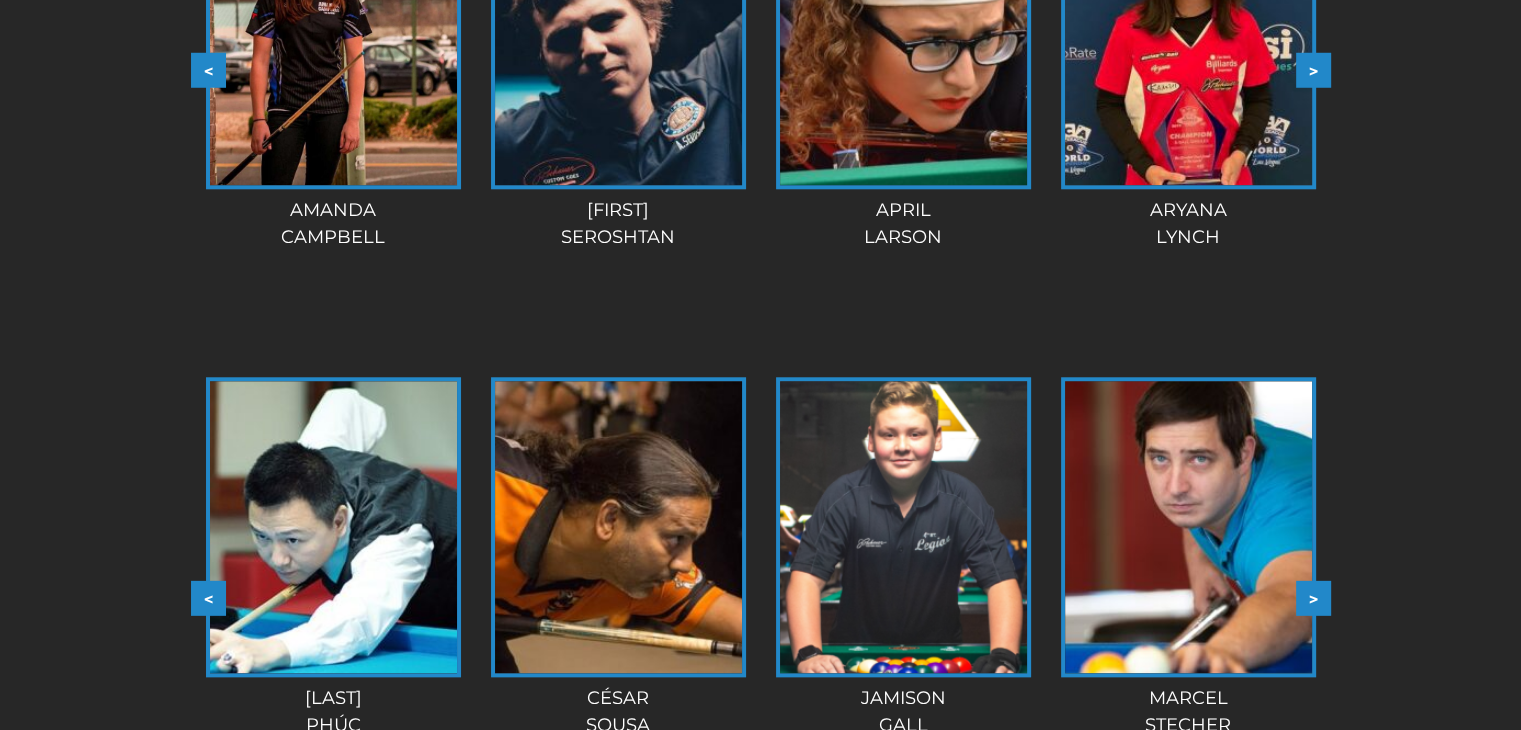 click on ">" at bounding box center (1313, 598) 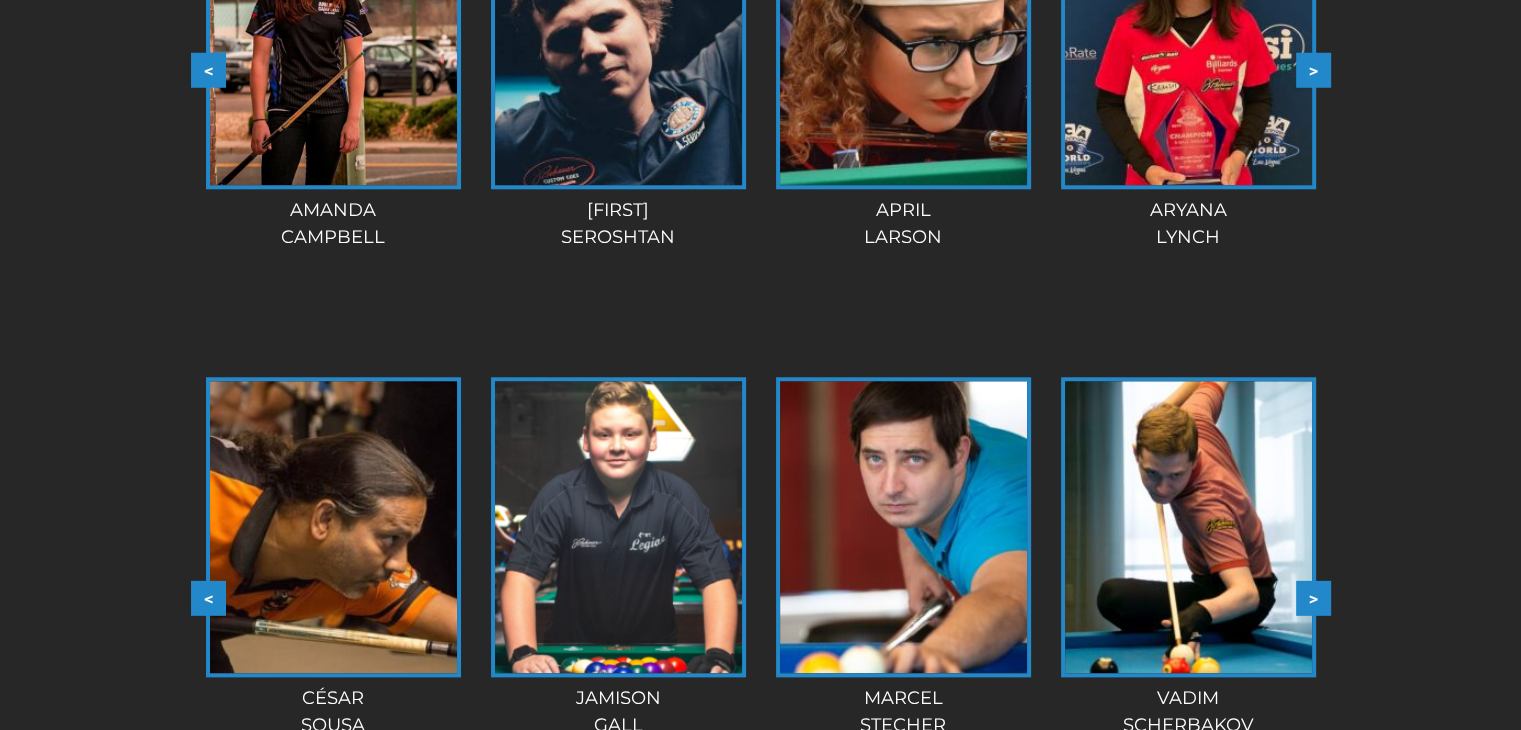 click on ">" at bounding box center (1313, 598) 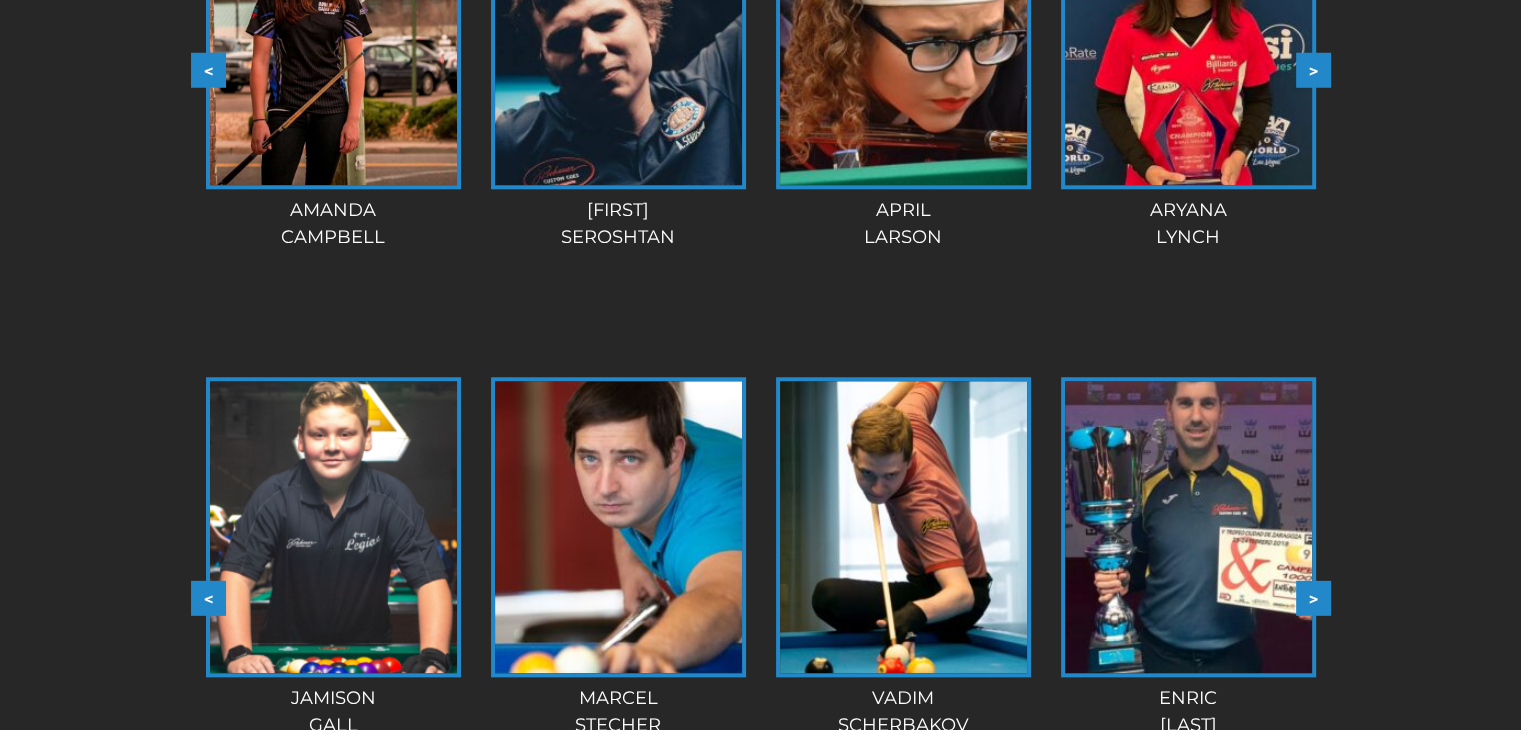 click on ">" at bounding box center (1313, 598) 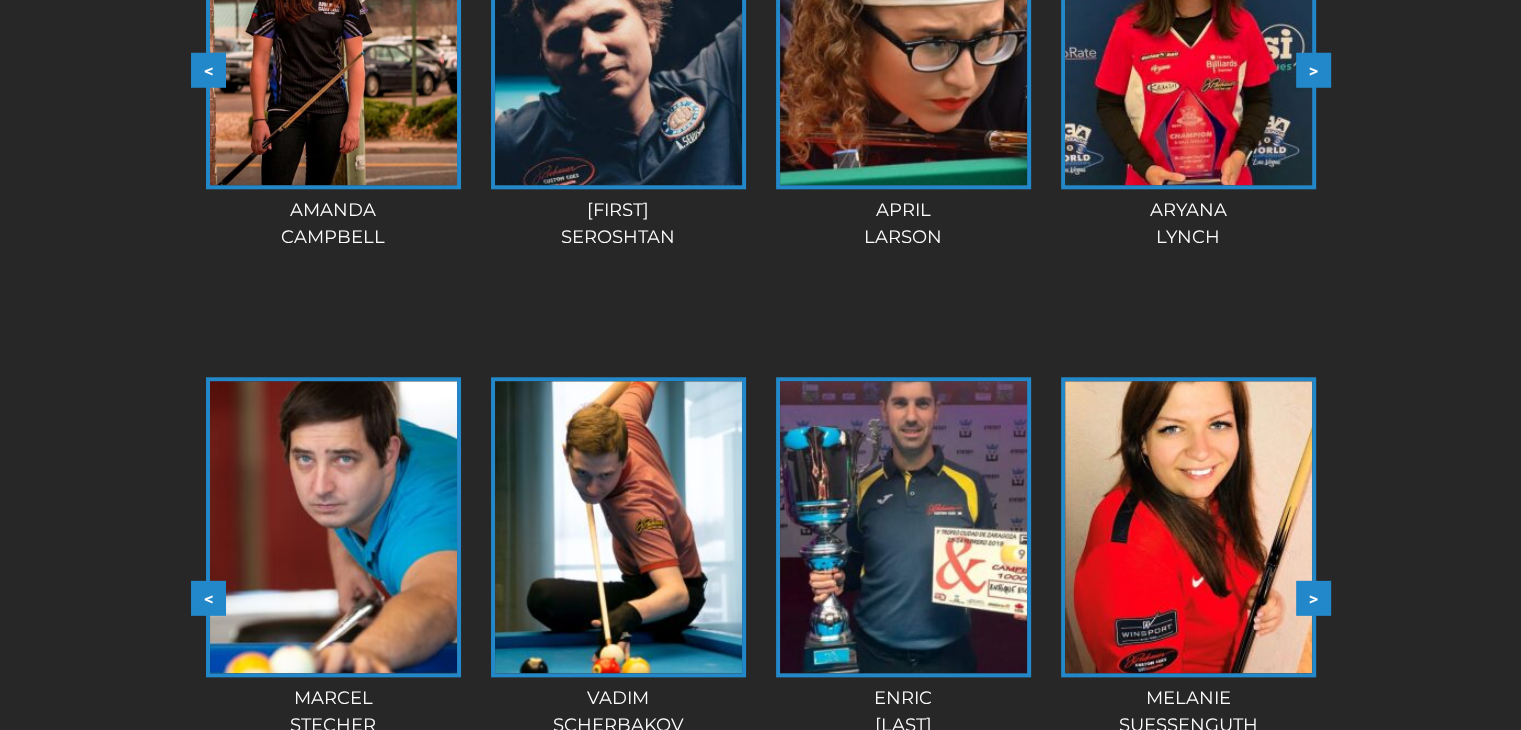 click on ">" at bounding box center (1313, 598) 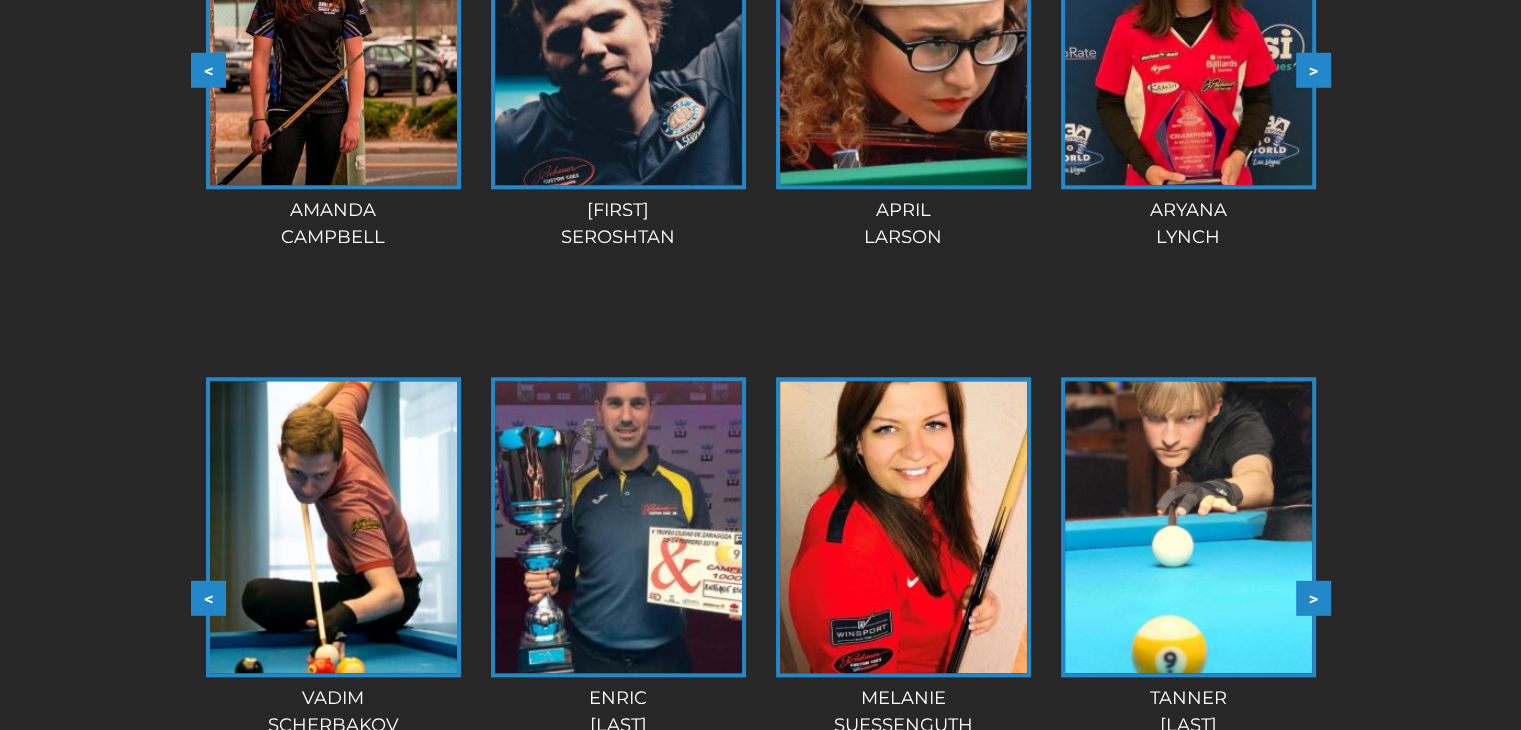 click on ">" at bounding box center (1313, 598) 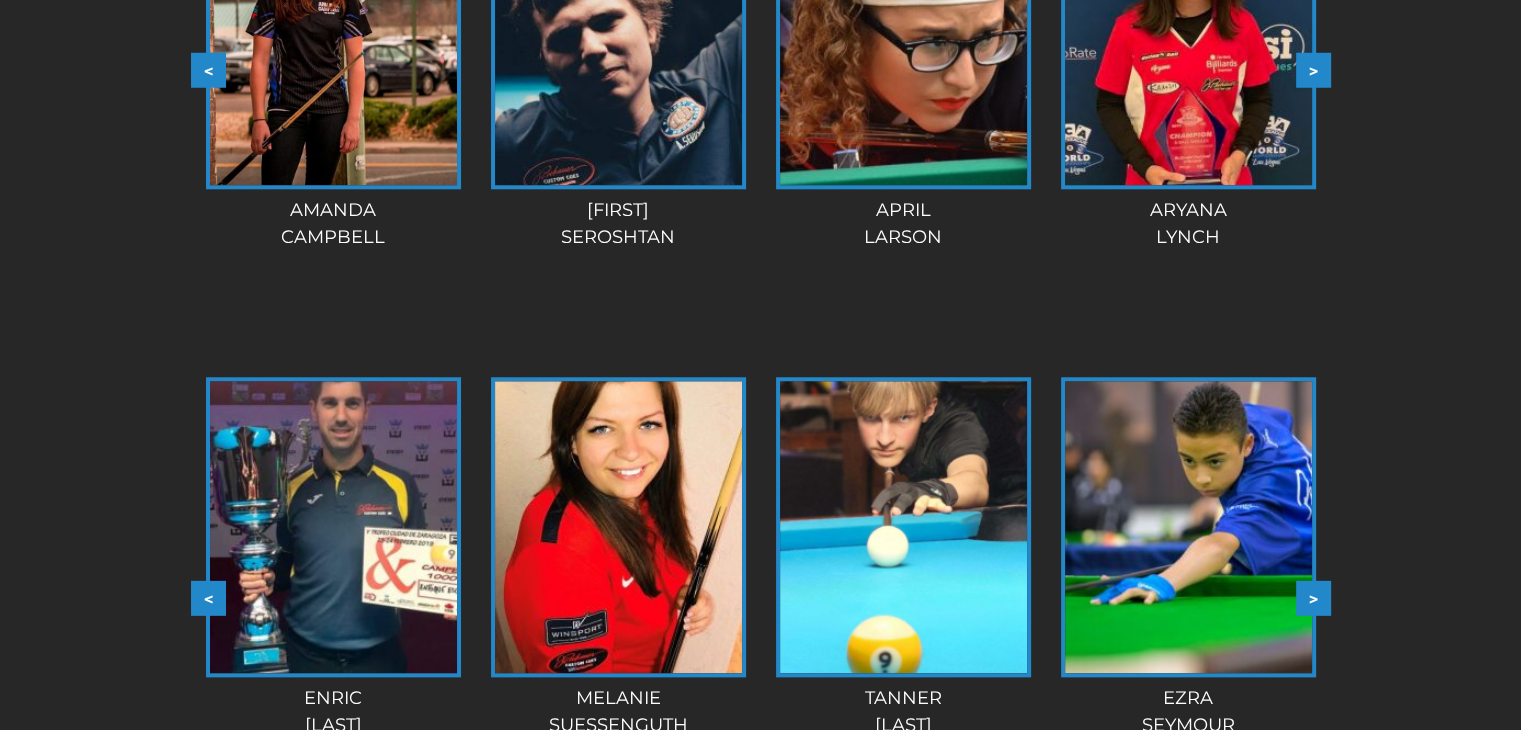 click on ">" at bounding box center [1313, 598] 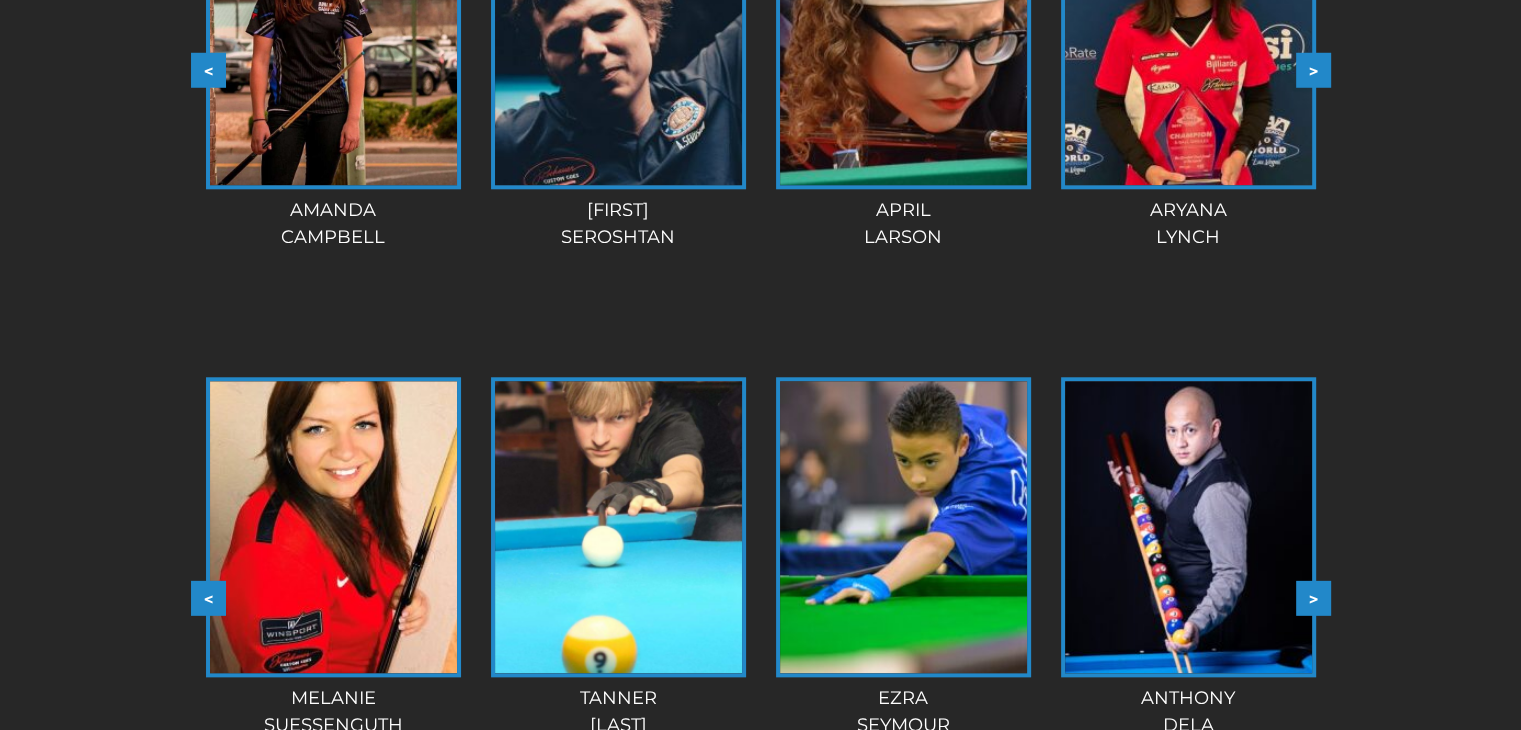 click on ">" at bounding box center [1313, 598] 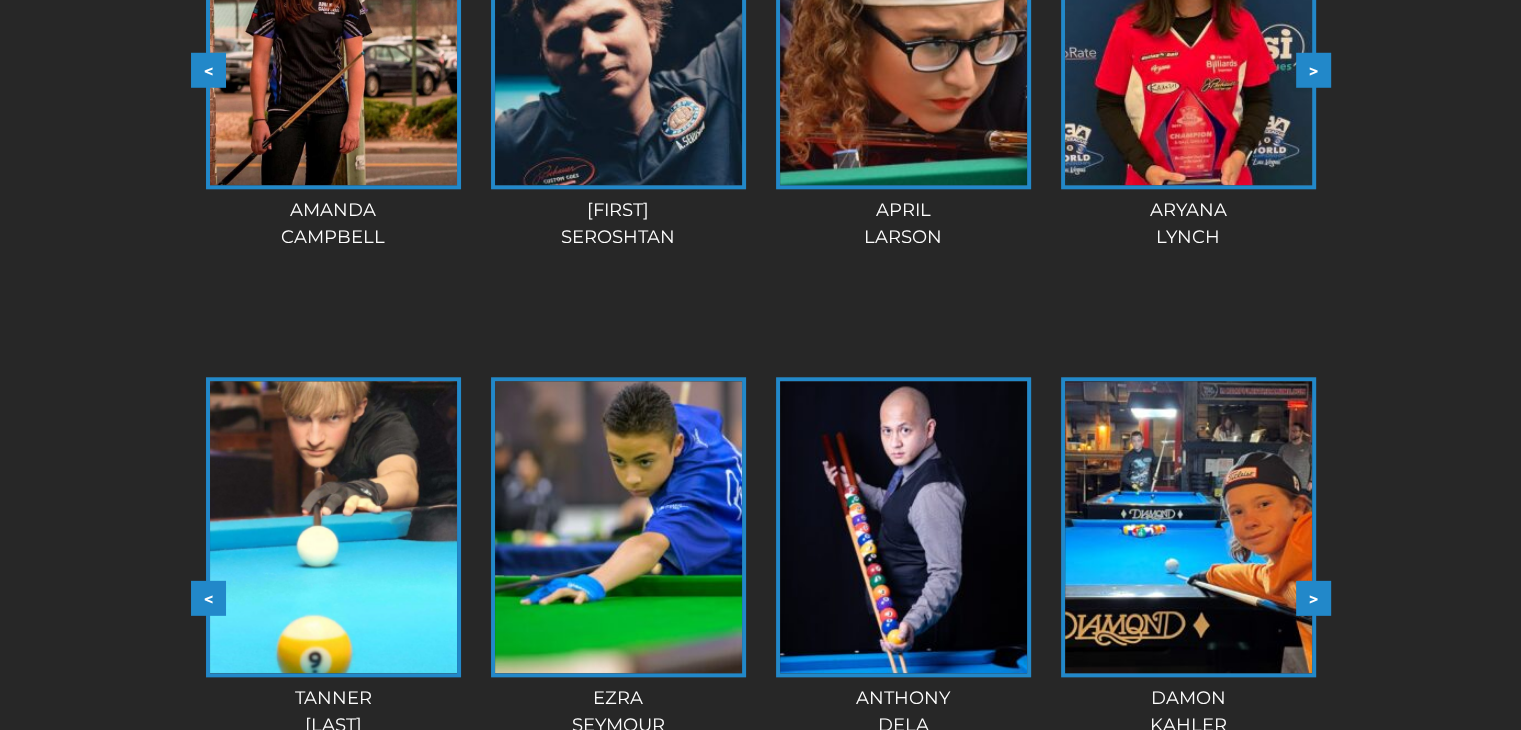 click on ">" at bounding box center [1313, 598] 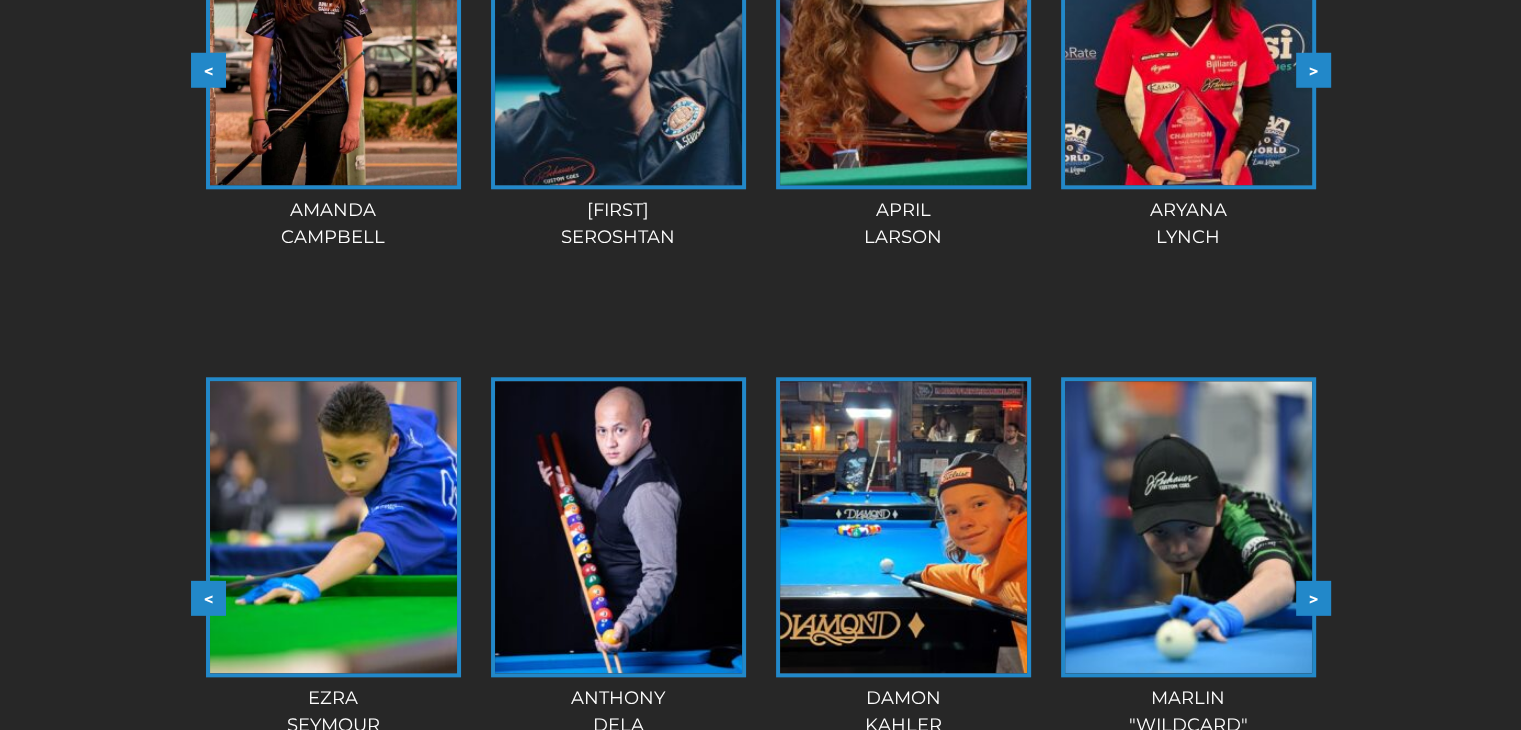 click on ">" at bounding box center (1313, 598) 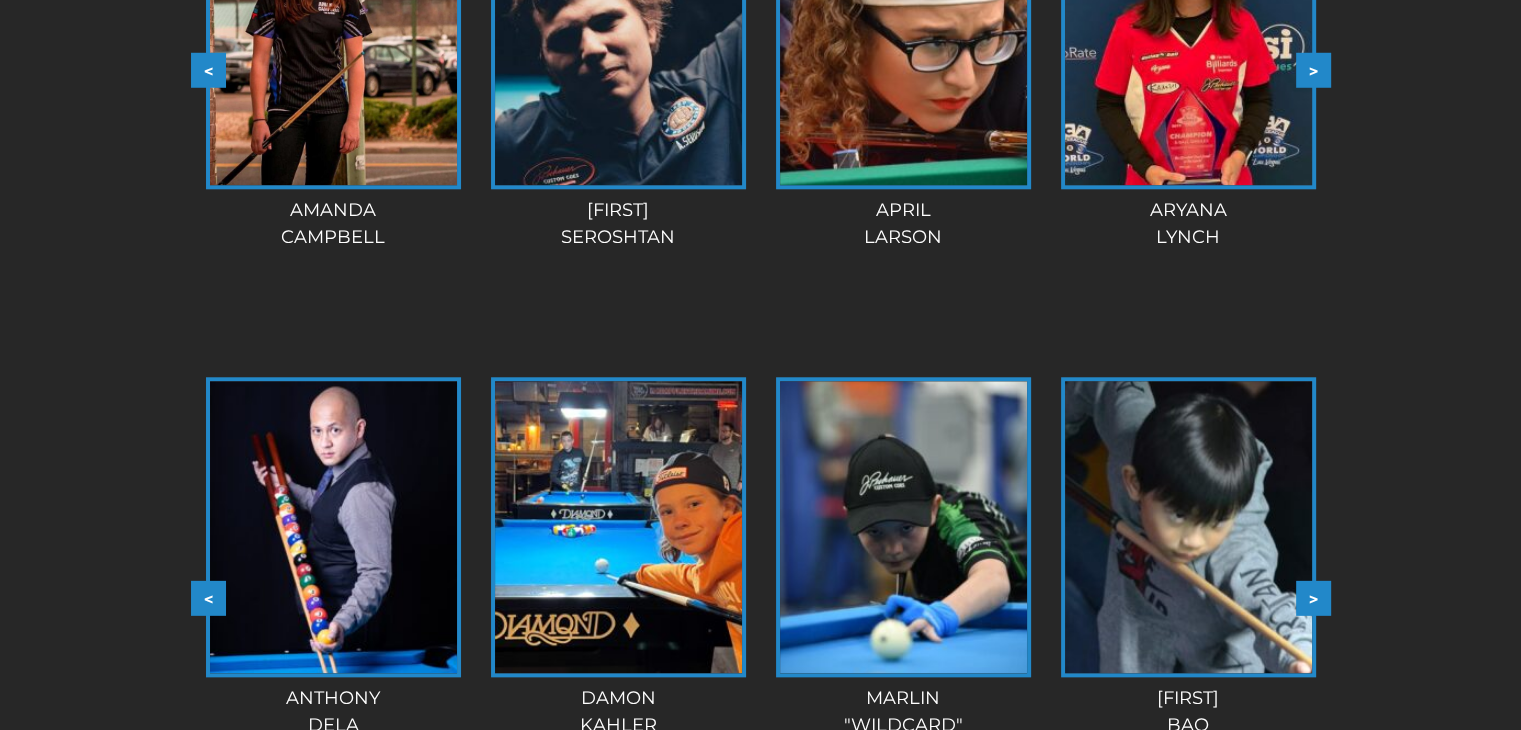 click on ">" at bounding box center (1313, 598) 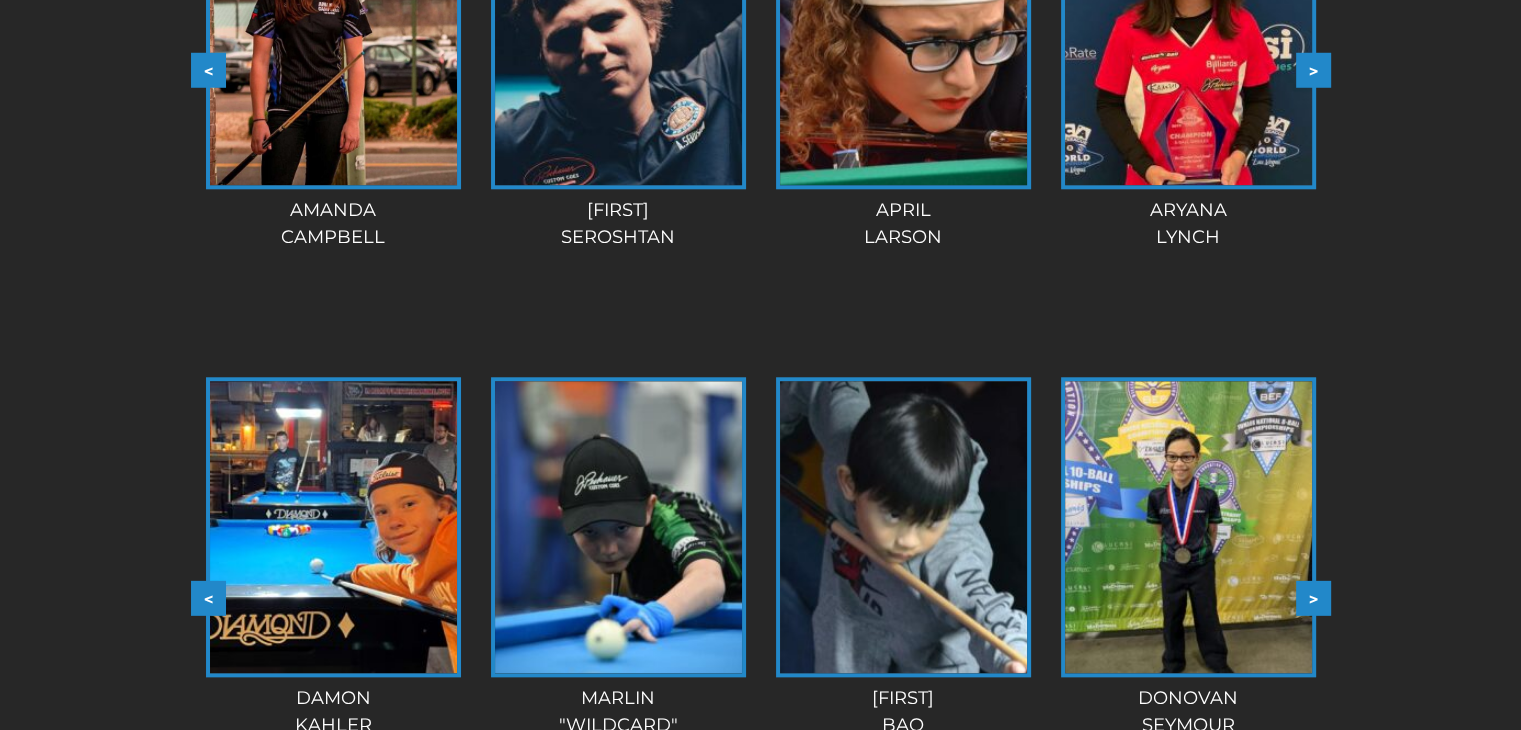 click on ">" at bounding box center (1313, 598) 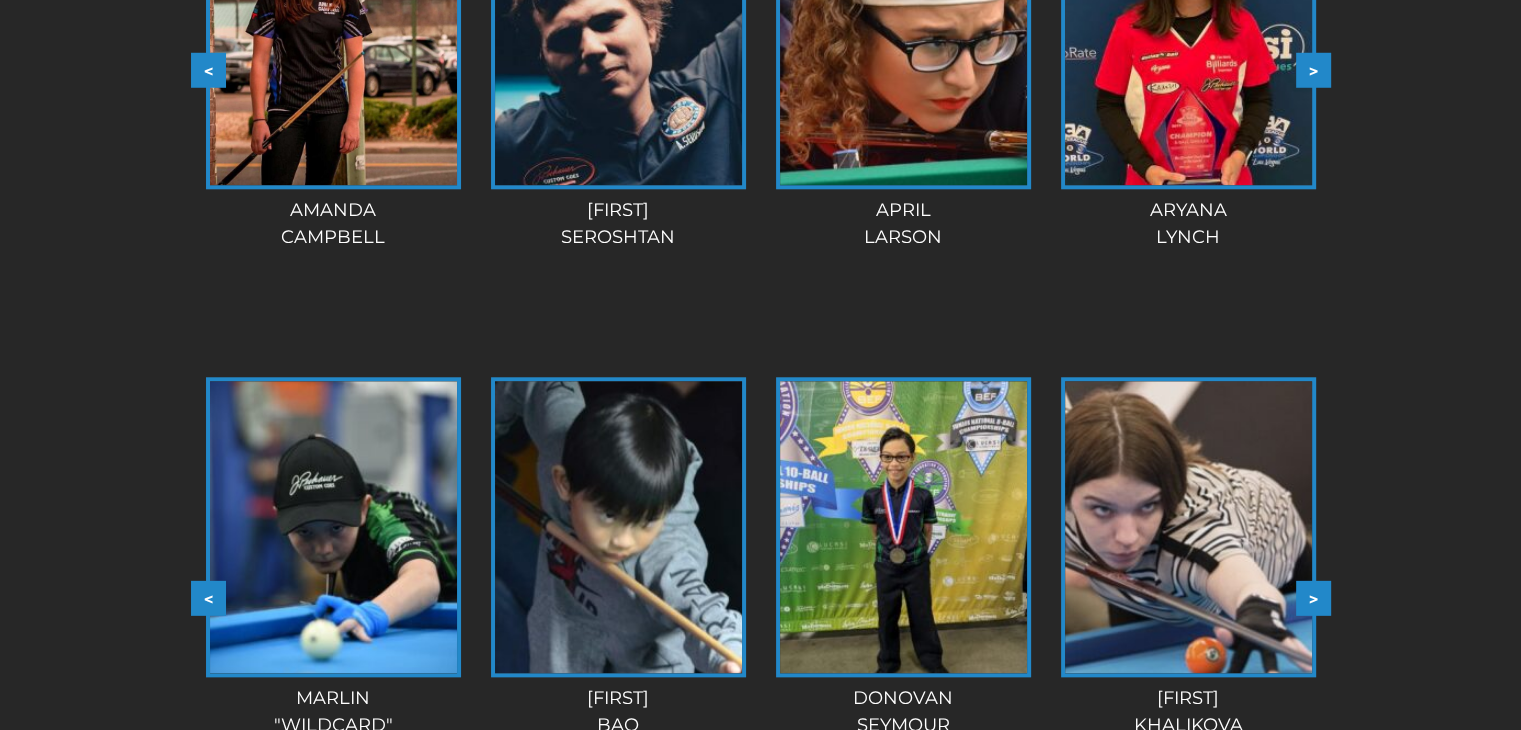 click on ">" at bounding box center [1313, 598] 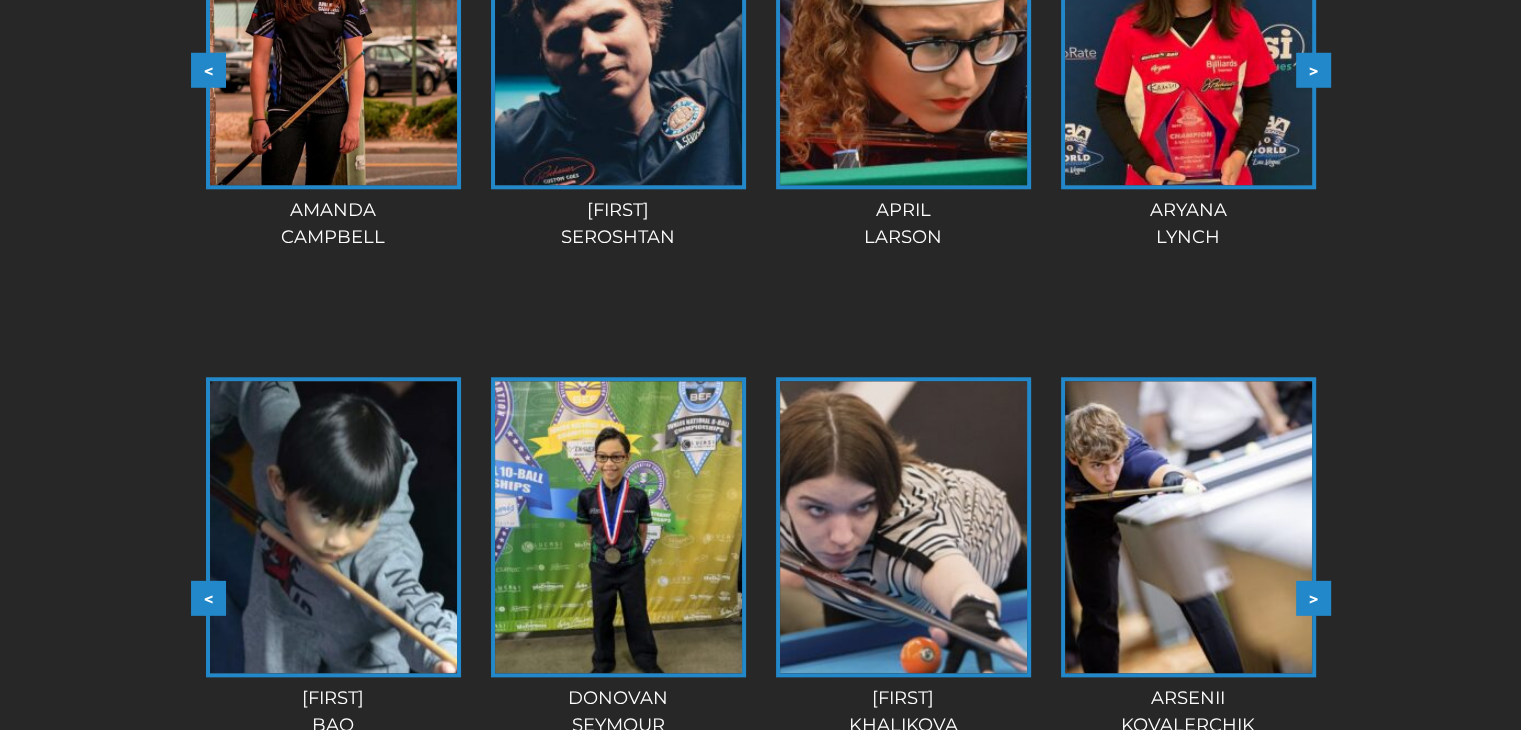 click on ">" at bounding box center [1313, 598] 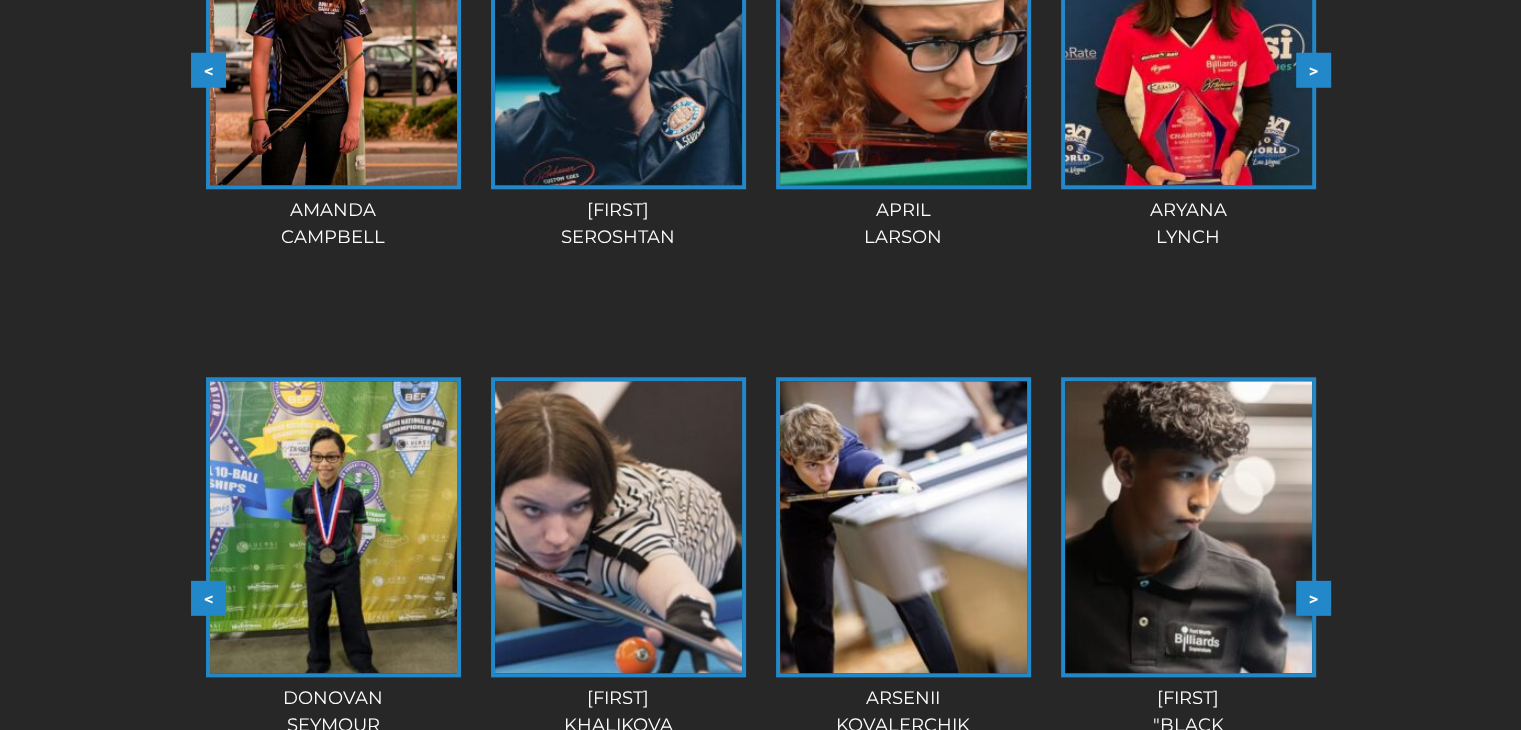 click on ">" at bounding box center [1313, 598] 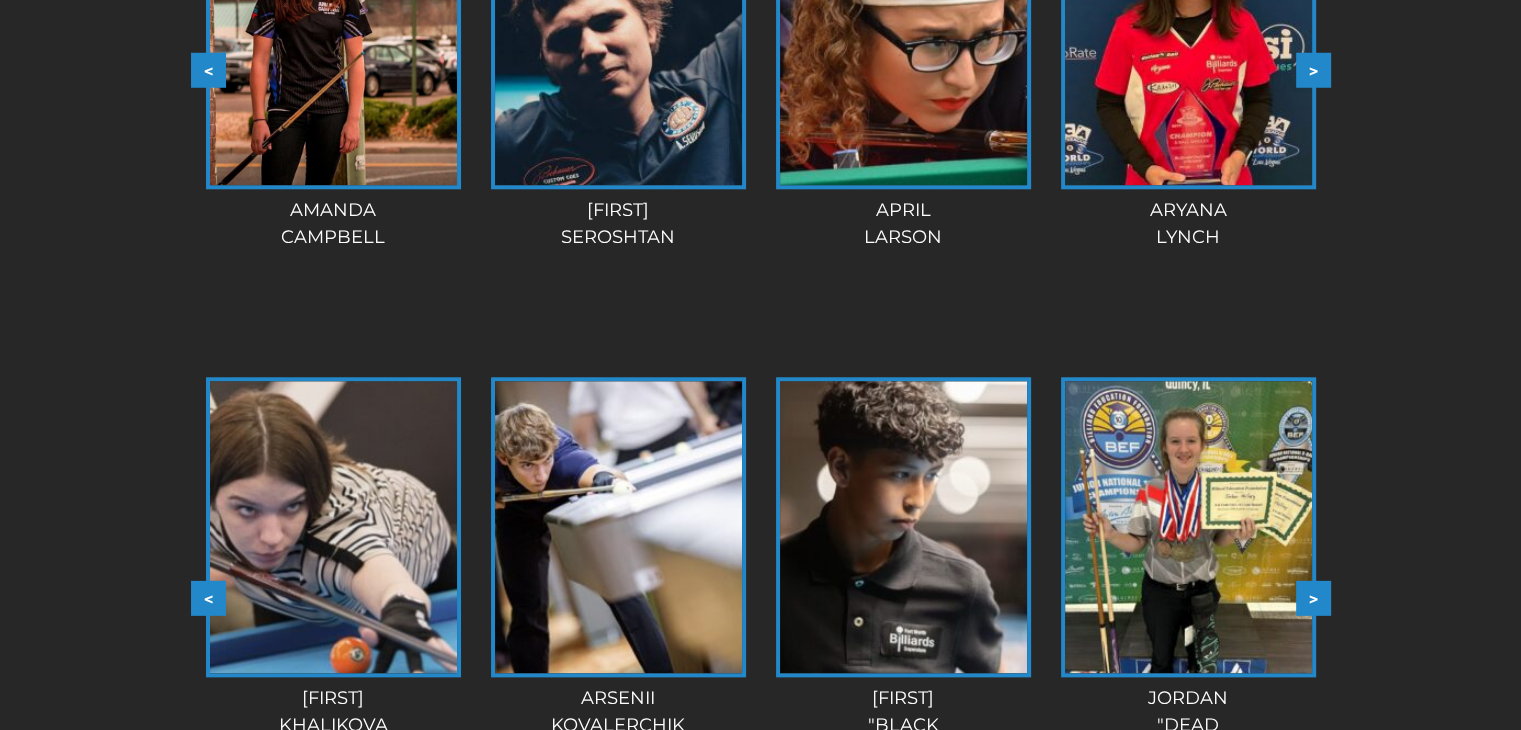 click on ">" at bounding box center [1313, 598] 